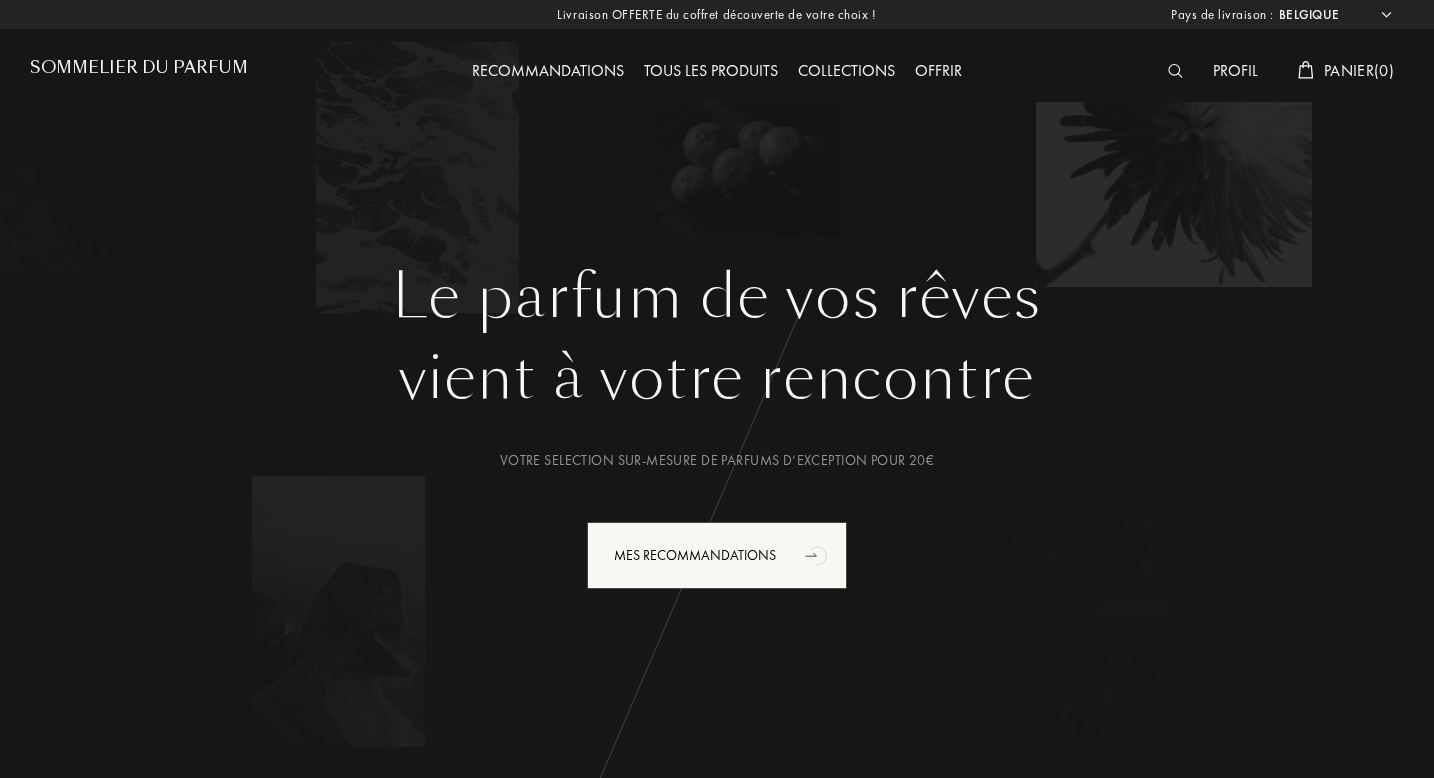 select on "BE" 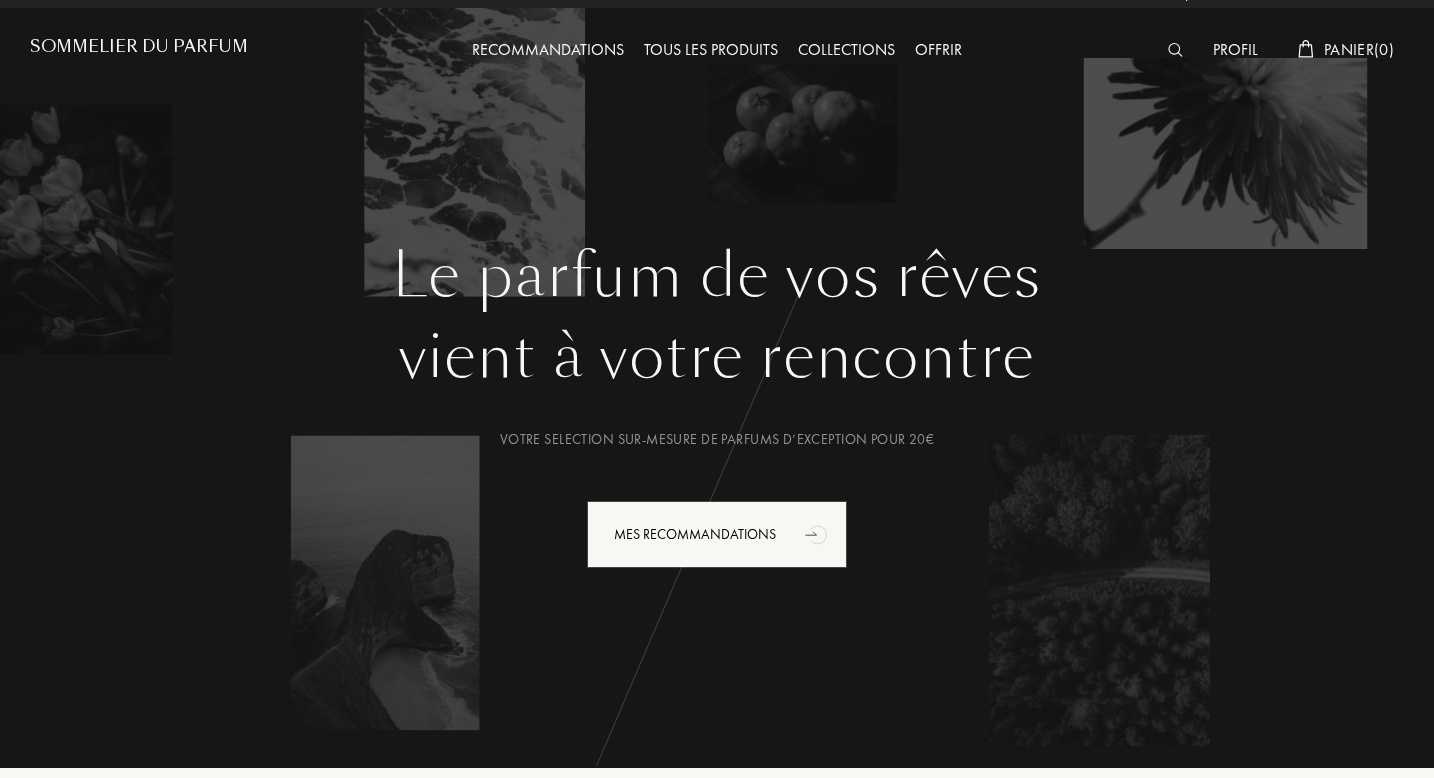 scroll, scrollTop: 72, scrollLeft: 0, axis: vertical 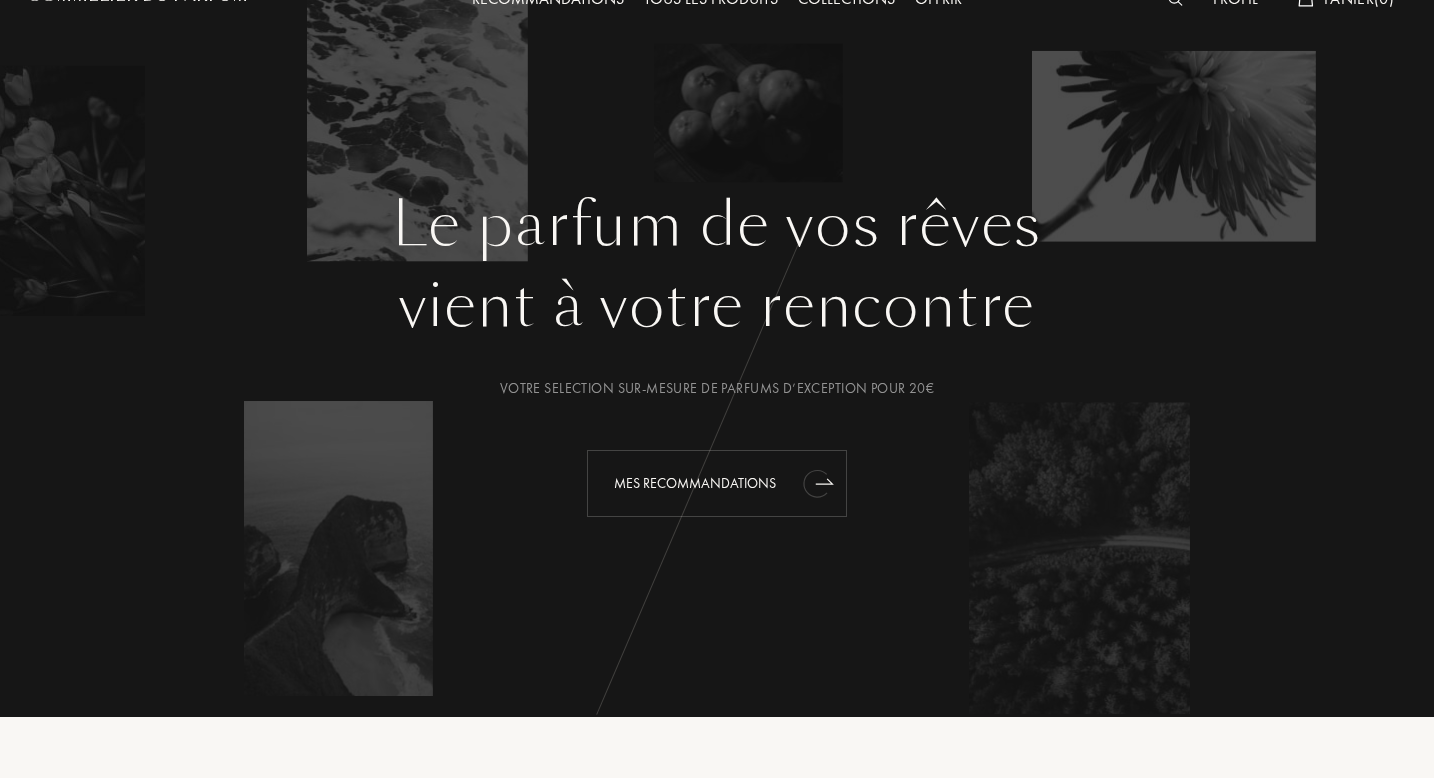 click on "Mes Recommandations" at bounding box center (717, 483) 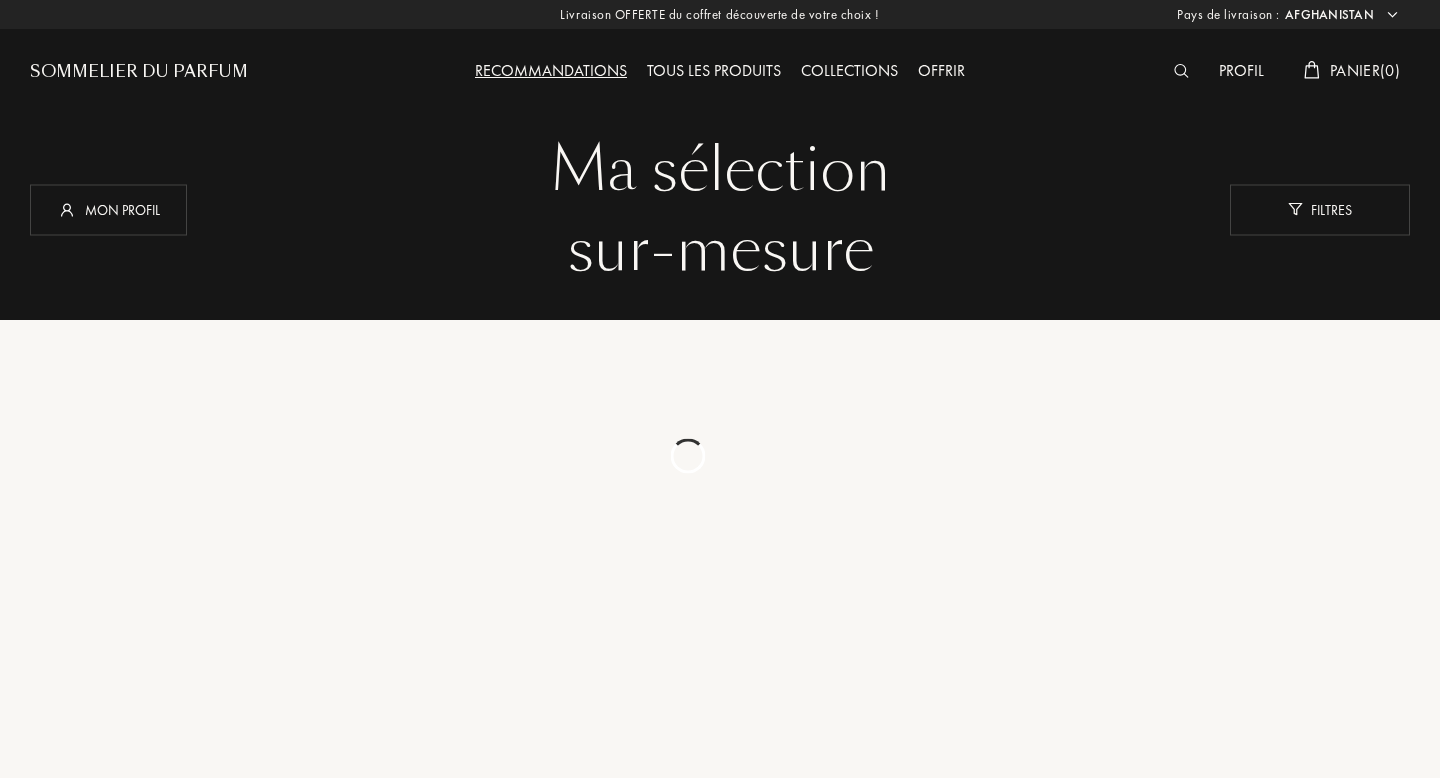 select on "[STATE]" 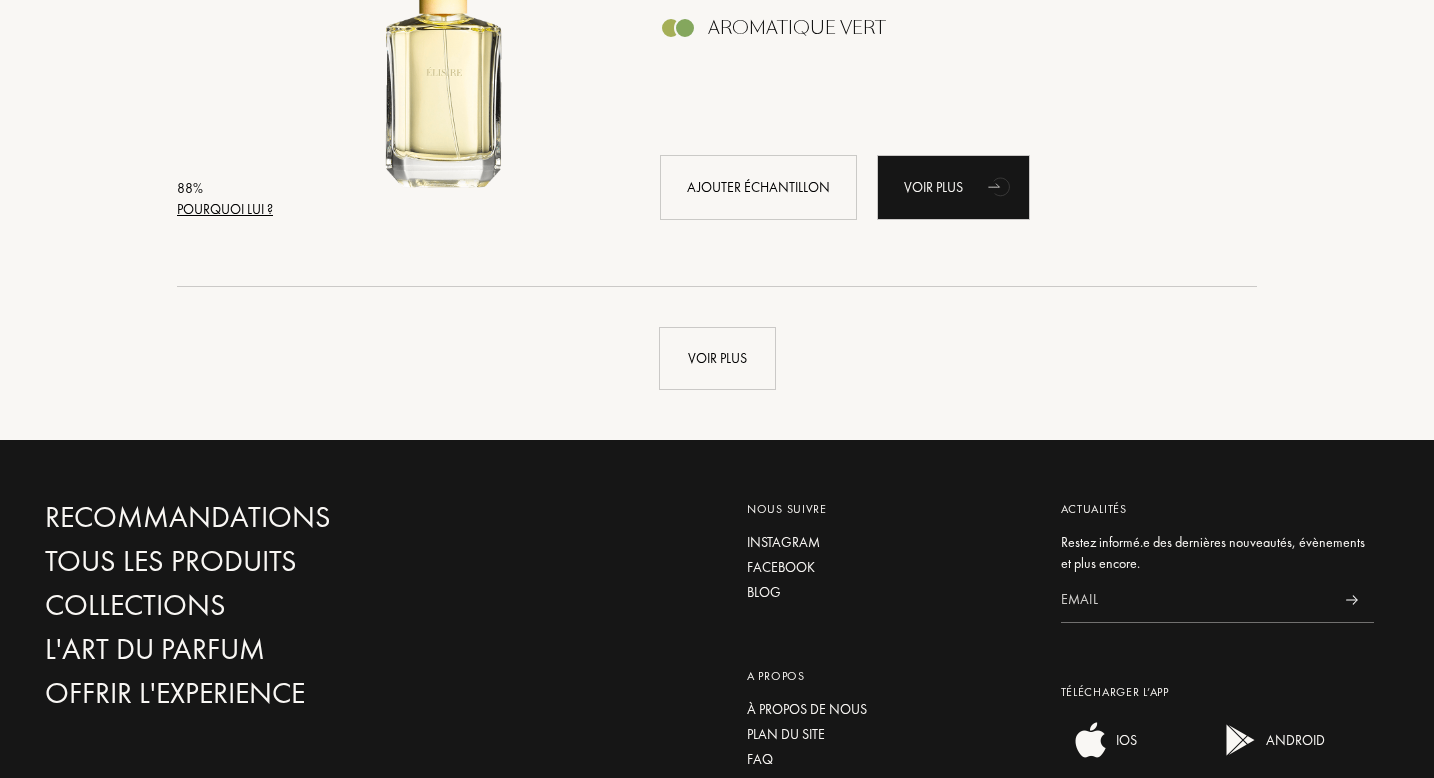 scroll, scrollTop: 4809, scrollLeft: 0, axis: vertical 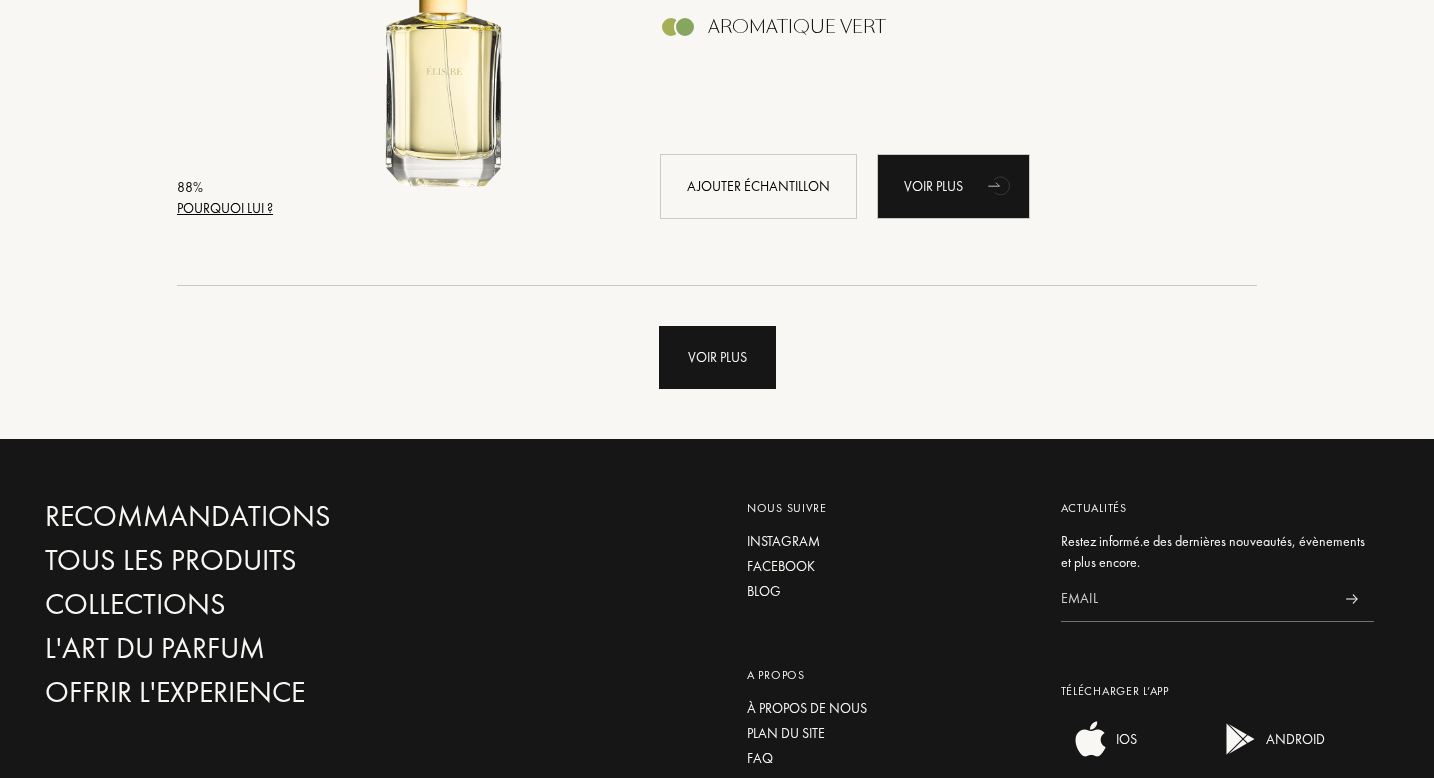 click on "Voir plus" at bounding box center [717, 357] 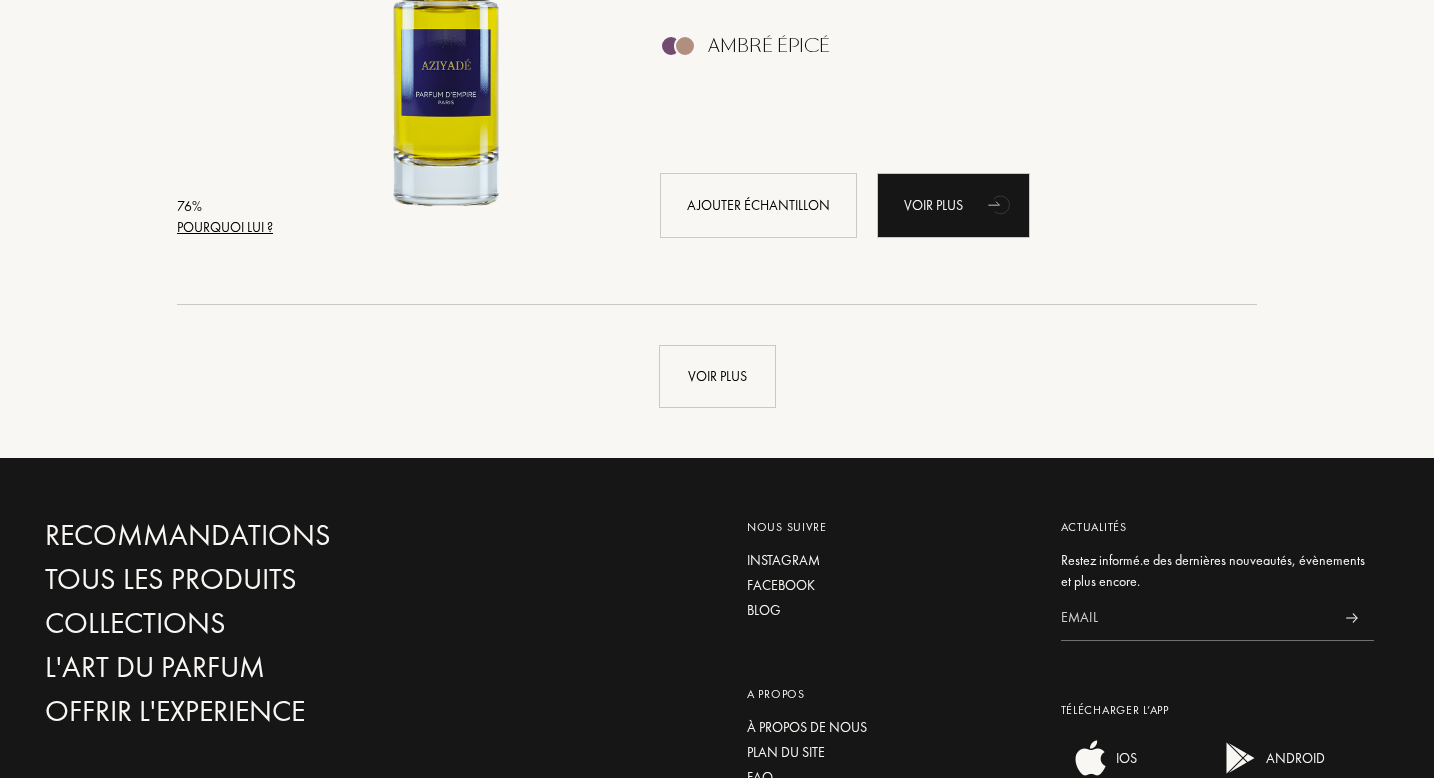 scroll, scrollTop: 9571, scrollLeft: 0, axis: vertical 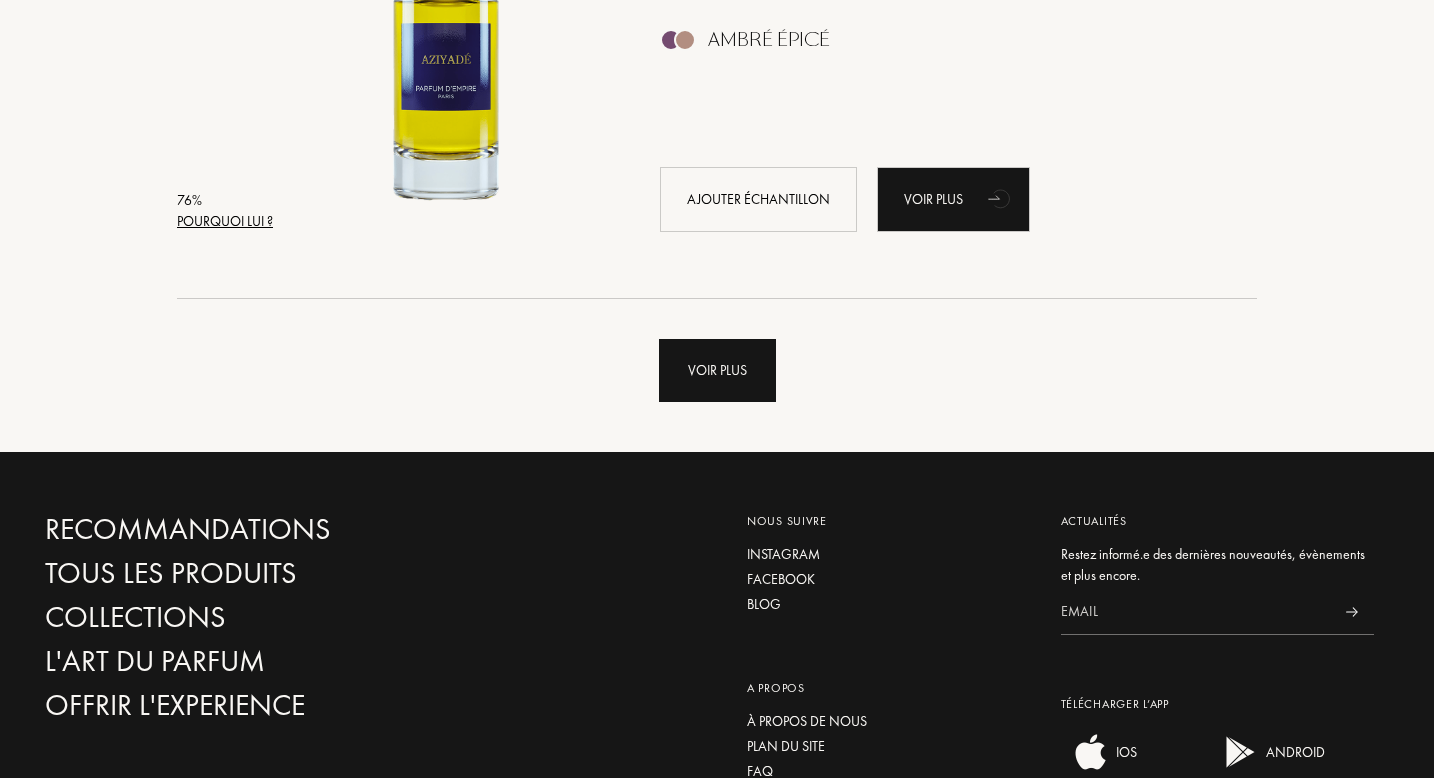 click on "Voir plus" at bounding box center (717, 370) 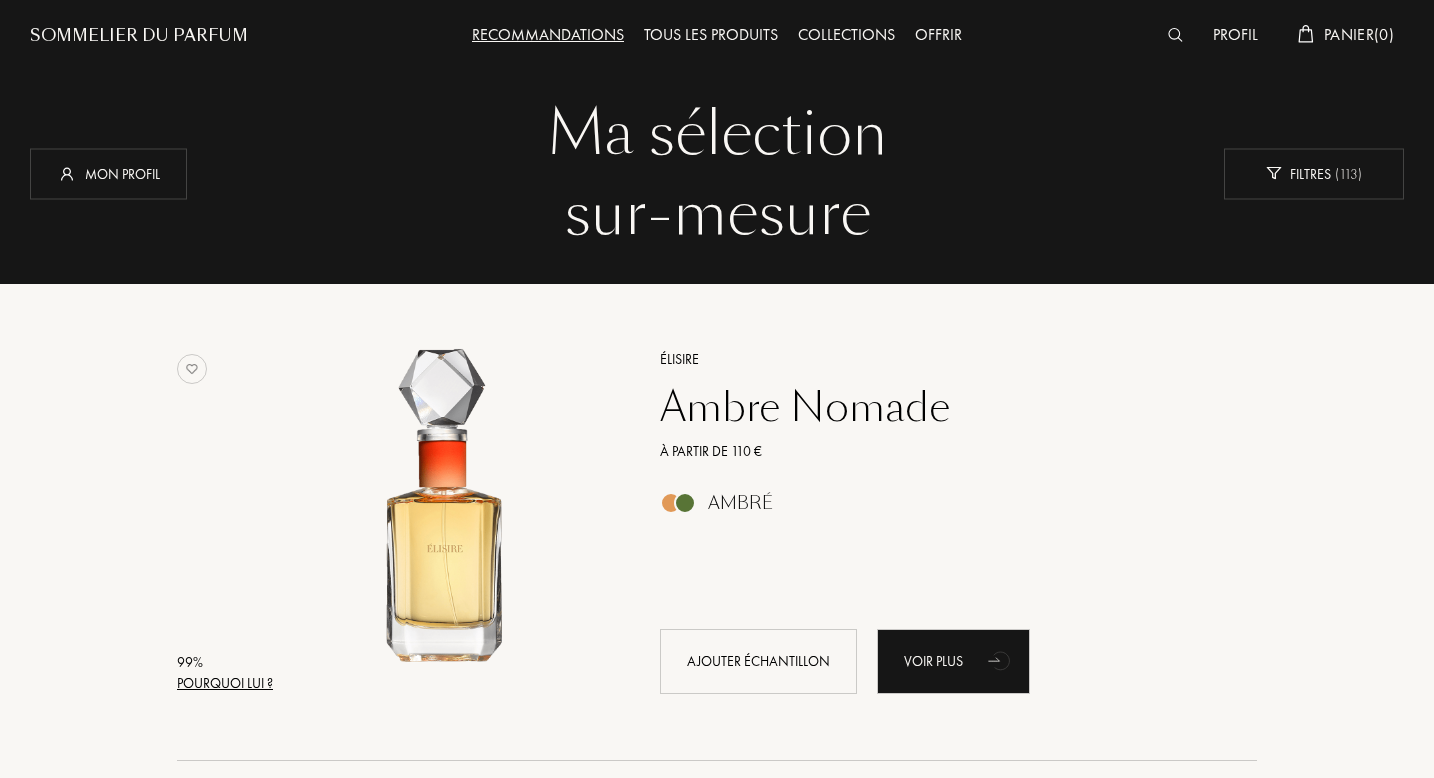 scroll, scrollTop: 0, scrollLeft: 0, axis: both 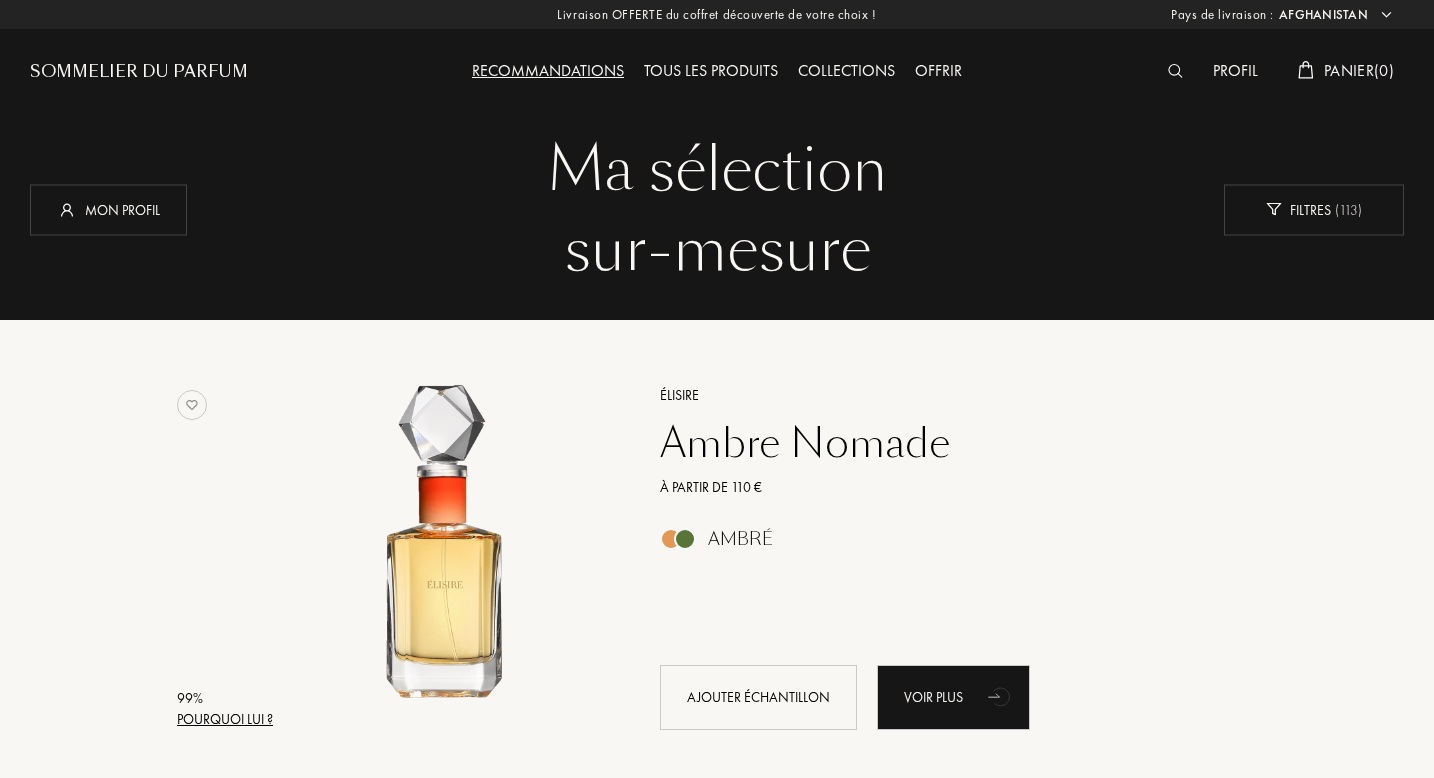 click at bounding box center (1175, 71) 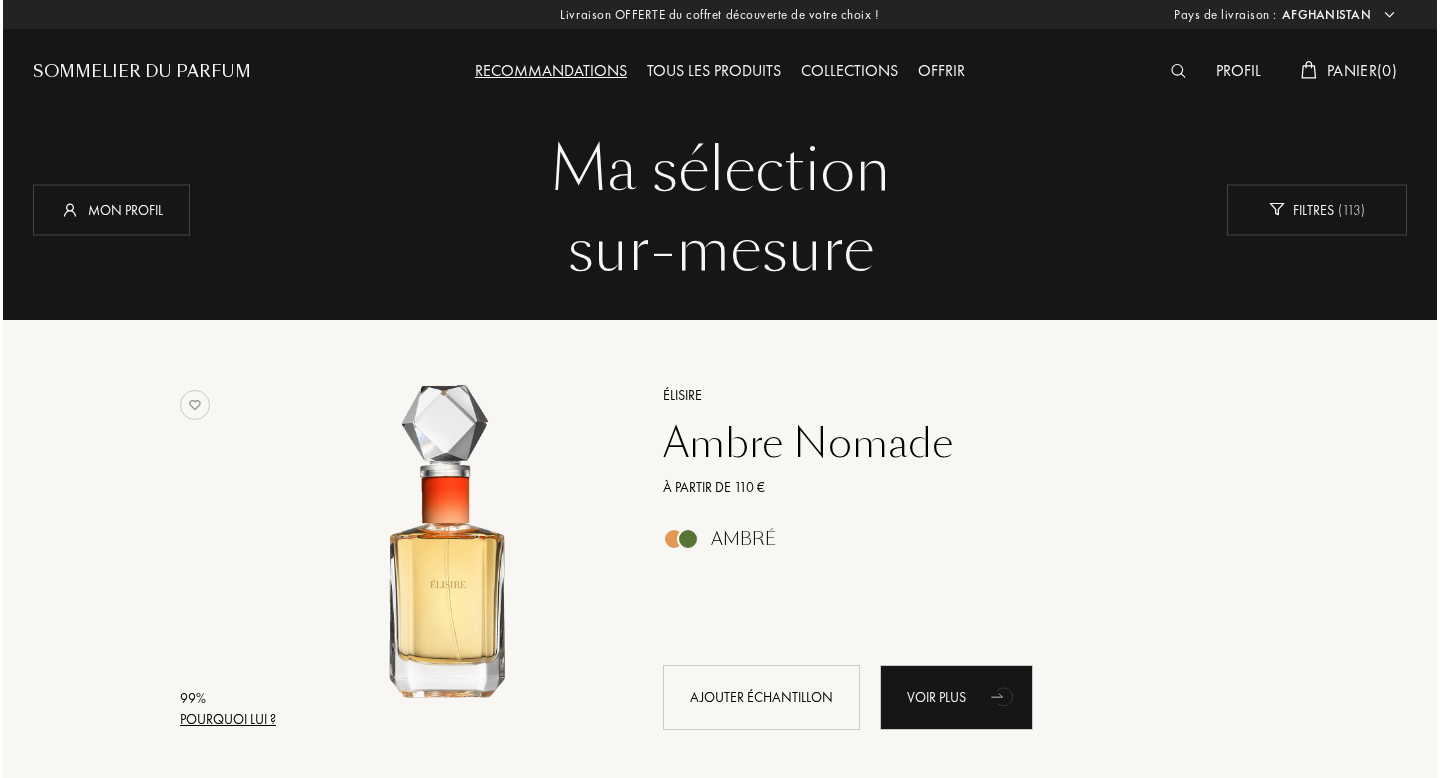 scroll, scrollTop: 1, scrollLeft: 0, axis: vertical 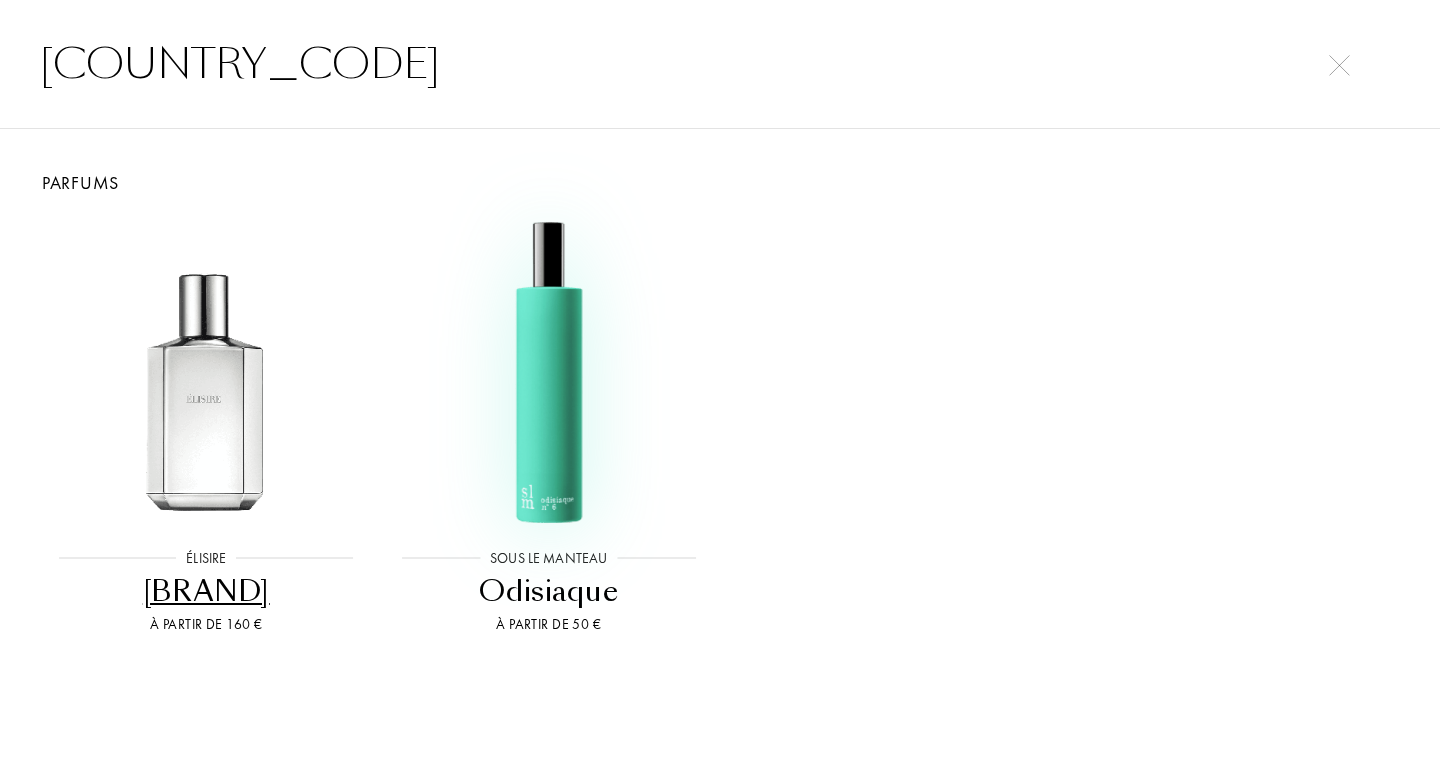 type on "Od" 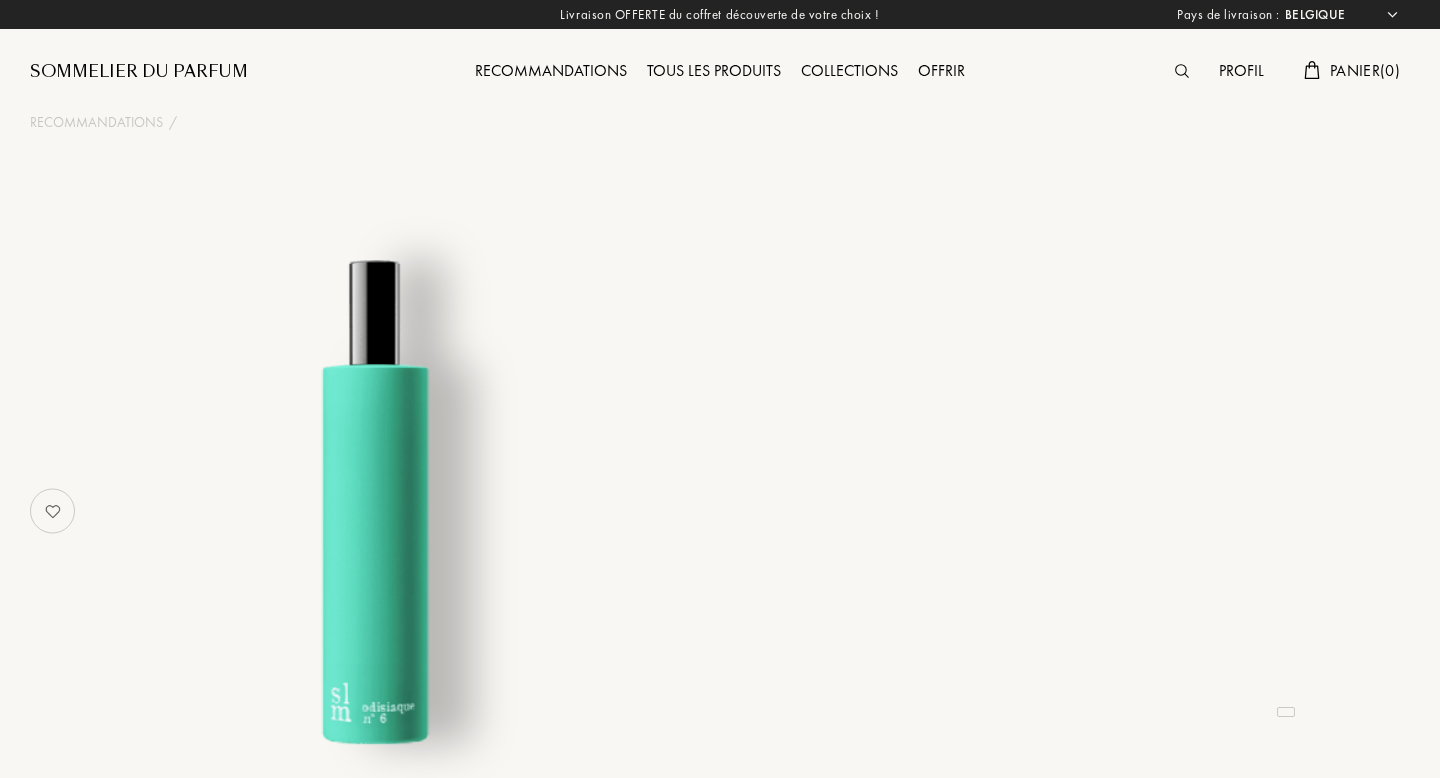 select on "[COUNTRY_CODE]" 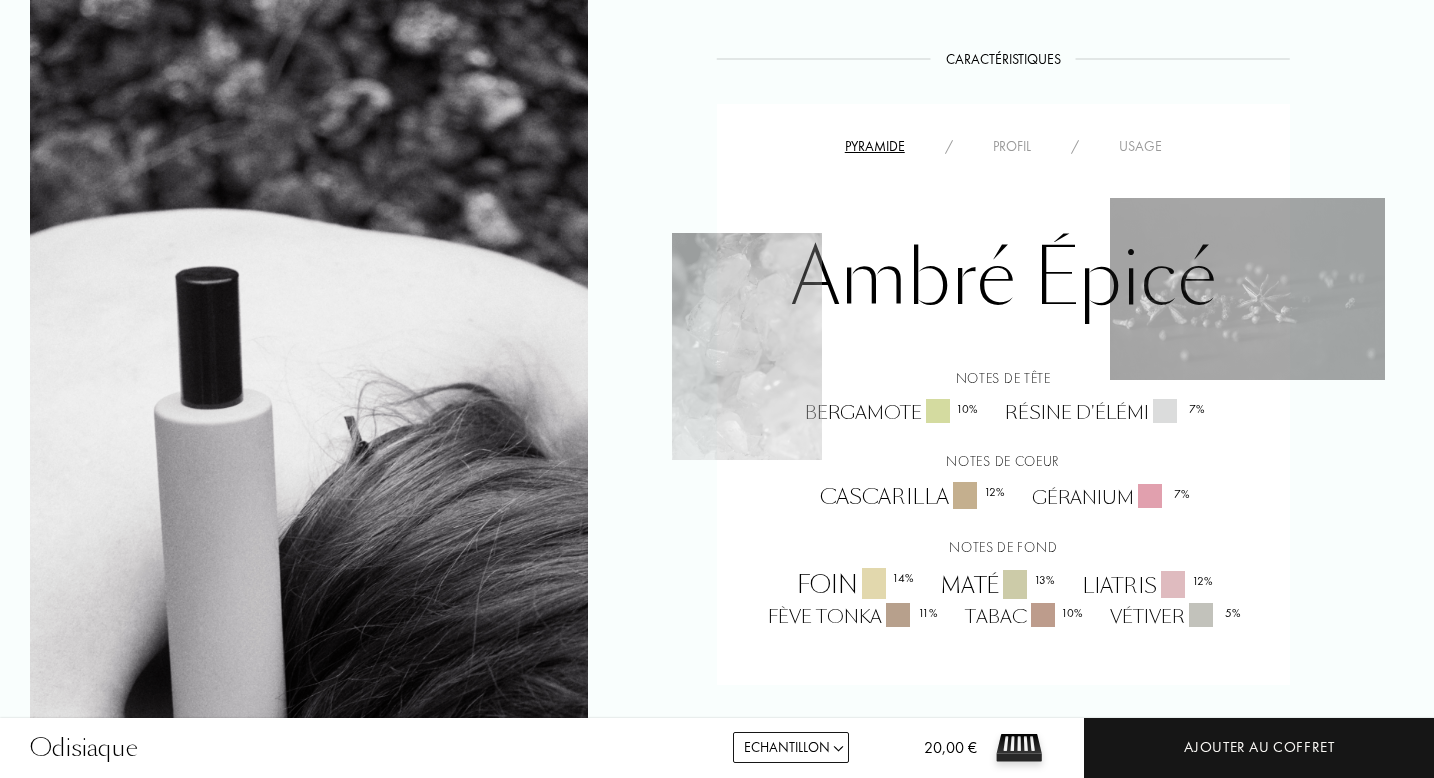 scroll, scrollTop: 1546, scrollLeft: 0, axis: vertical 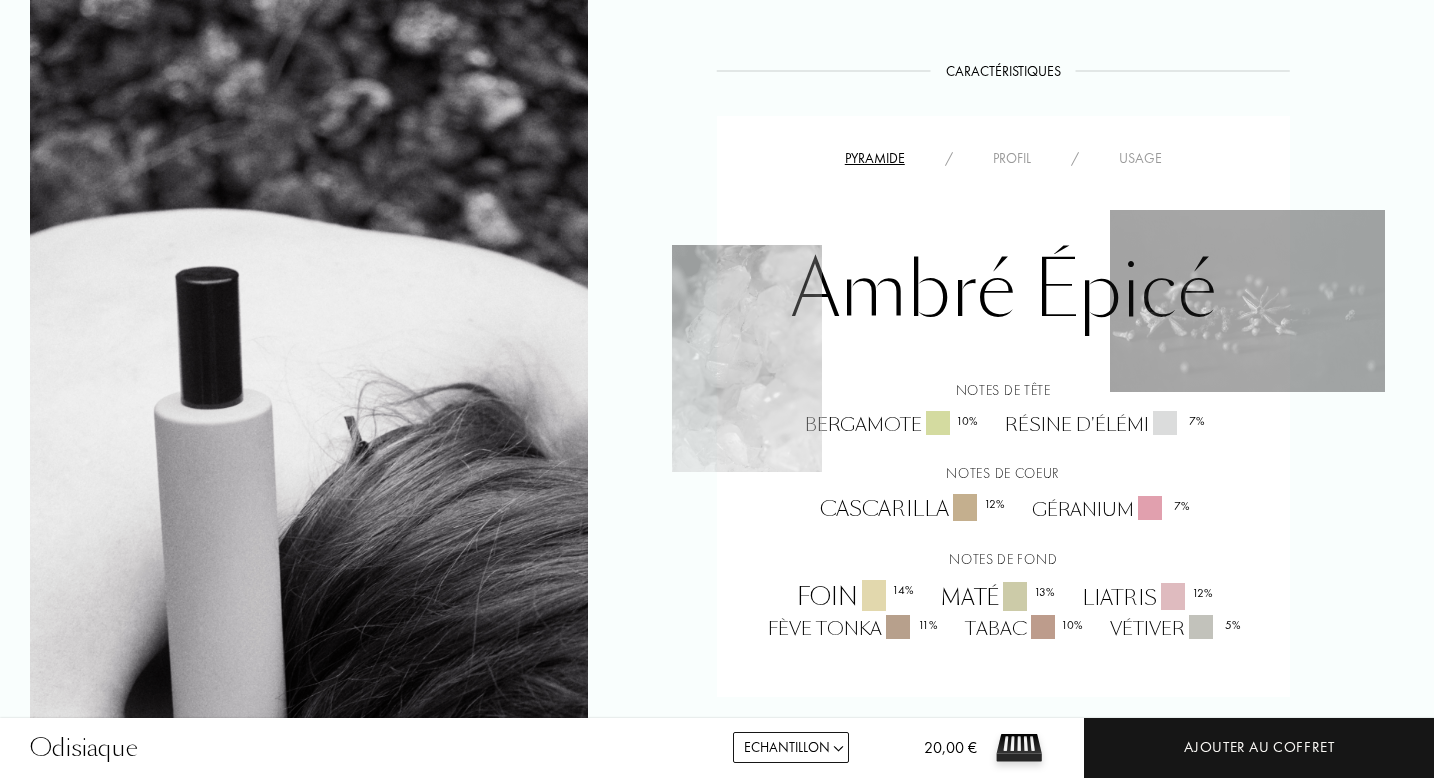 click on "Profil" at bounding box center (1012, 158) 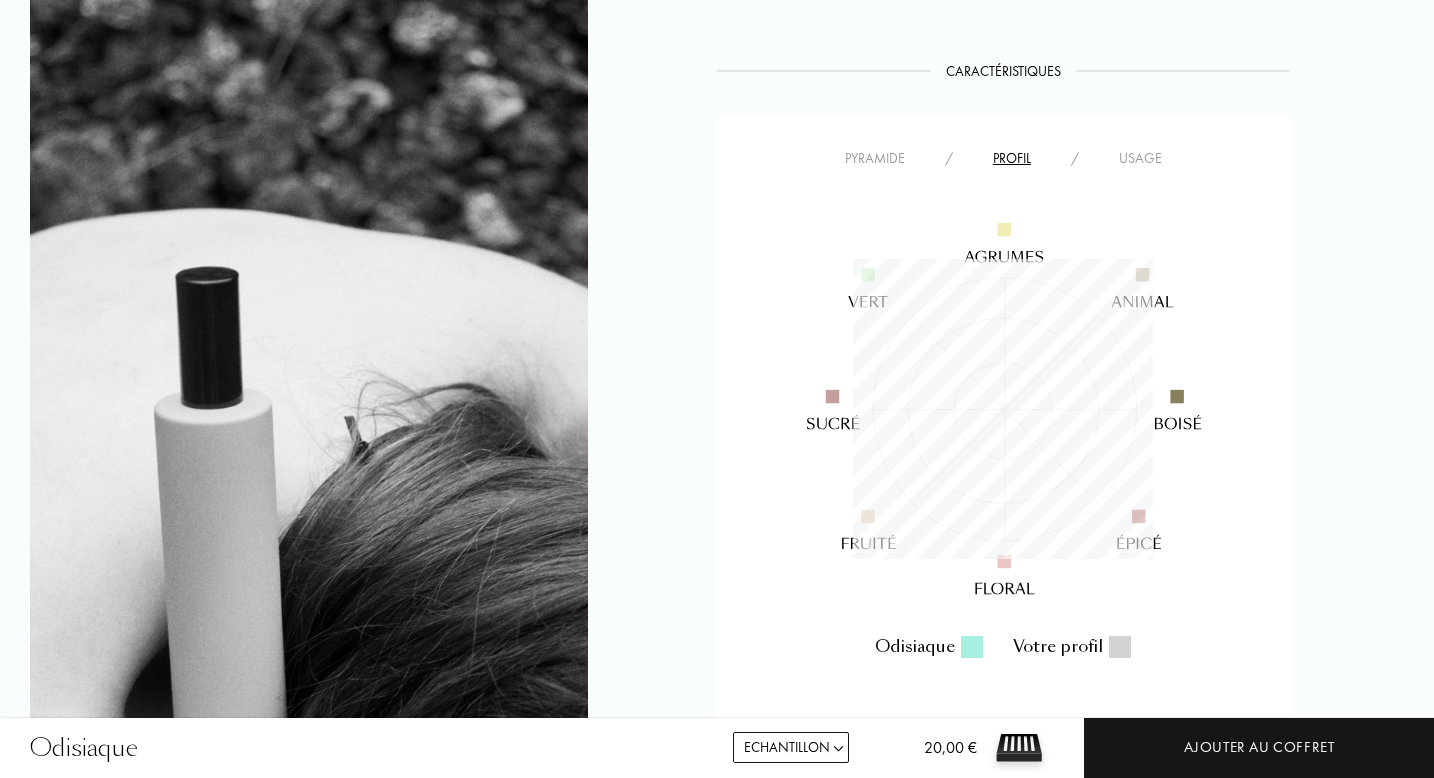 scroll, scrollTop: 999700, scrollLeft: 999700, axis: both 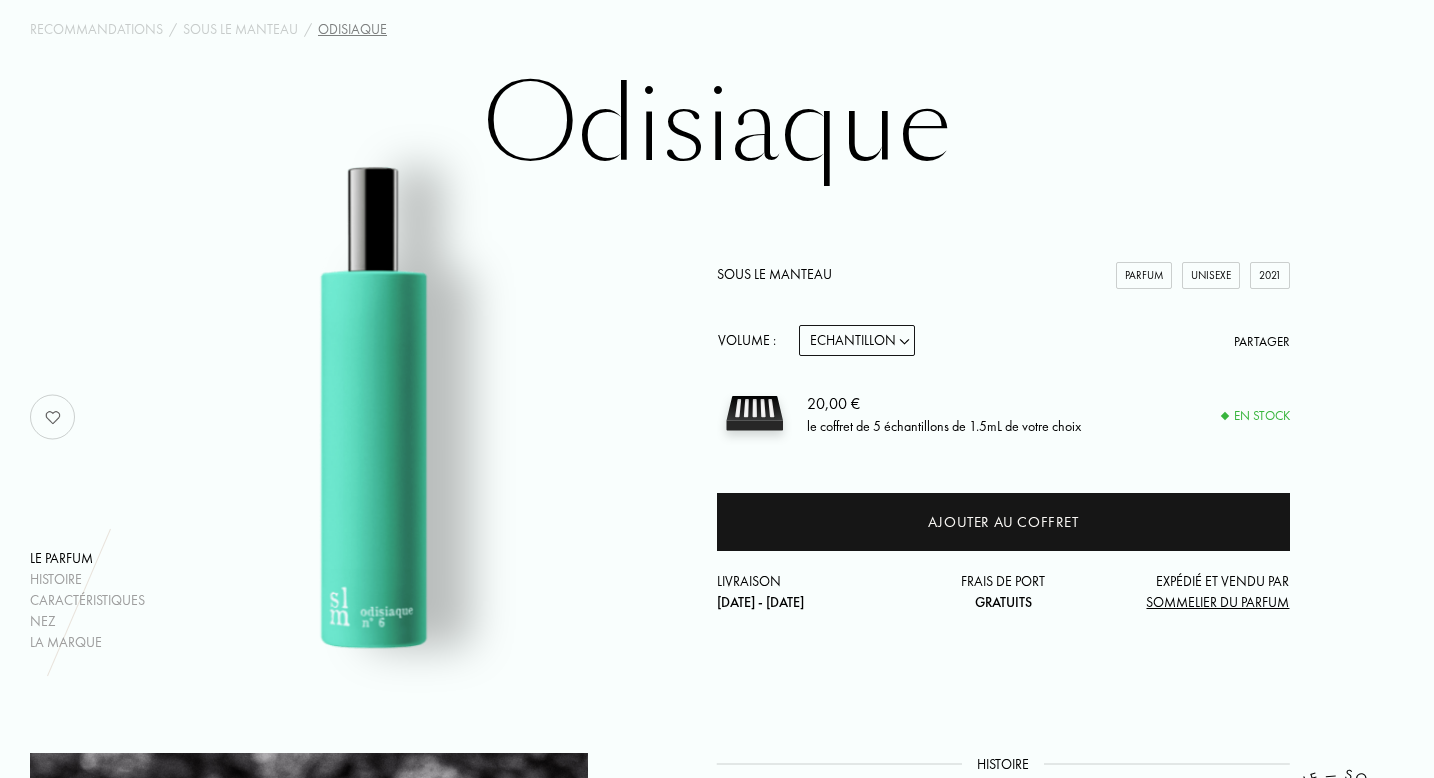 click on "Echantillon 14mL 50mL 100mL" at bounding box center [857, 340] 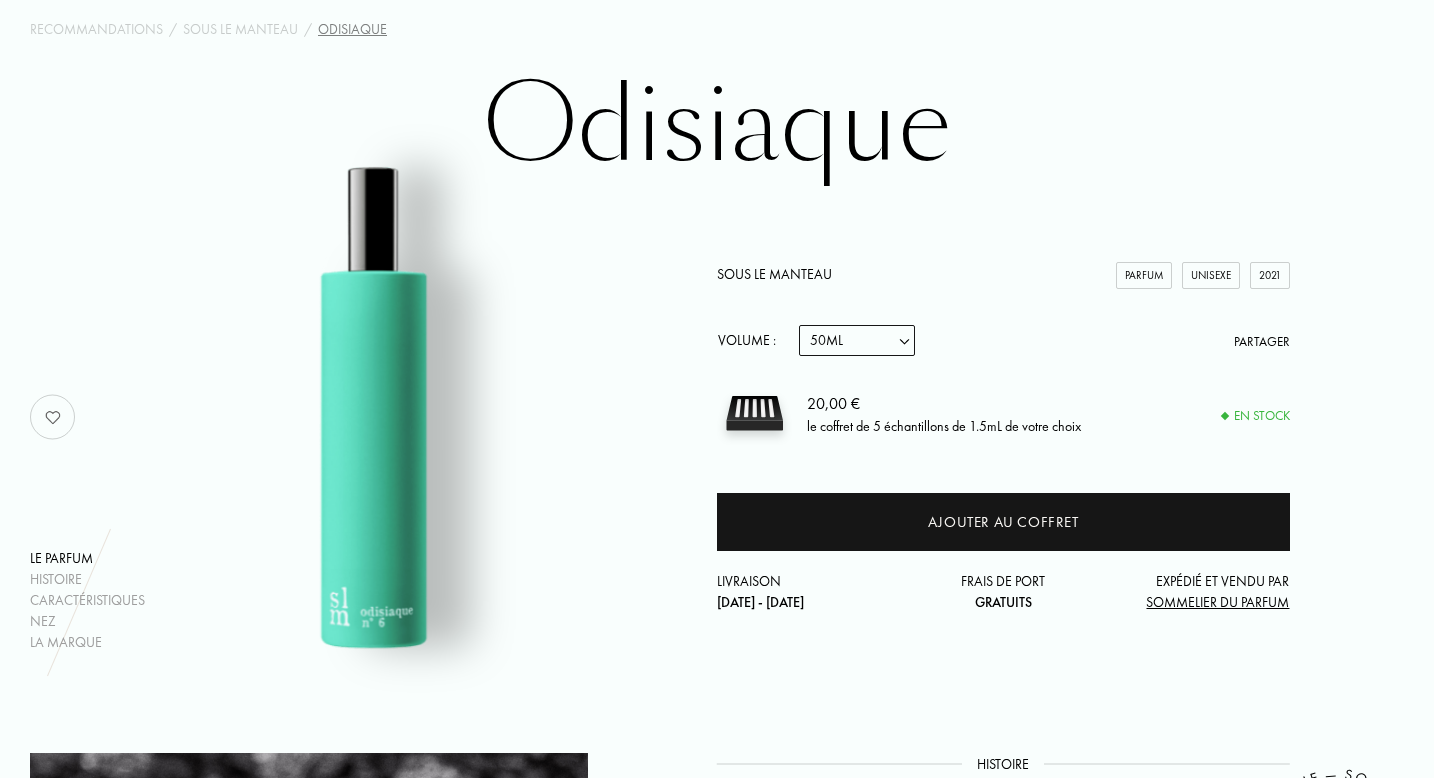 select on "2" 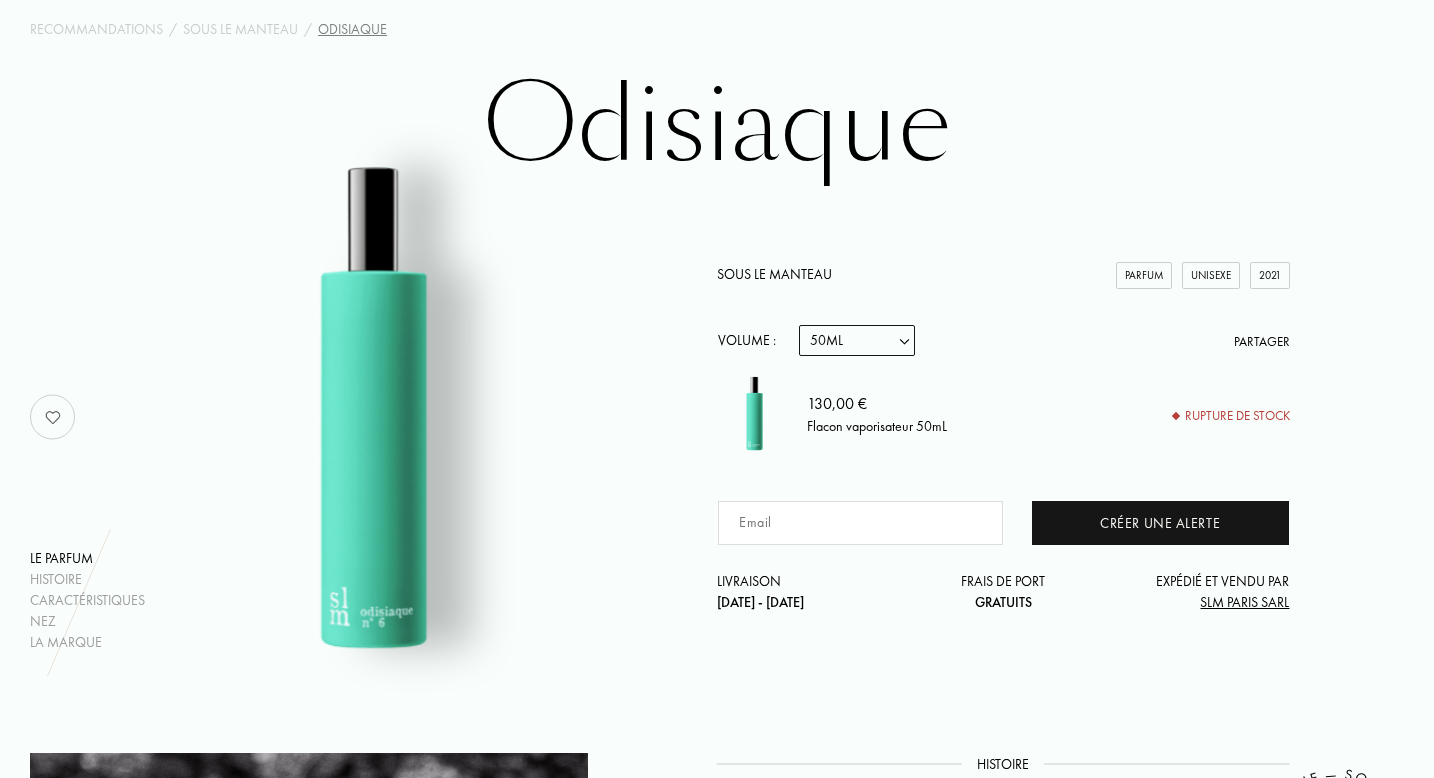 click on "Echantillon 14mL 50mL 100mL" at bounding box center [857, 340] 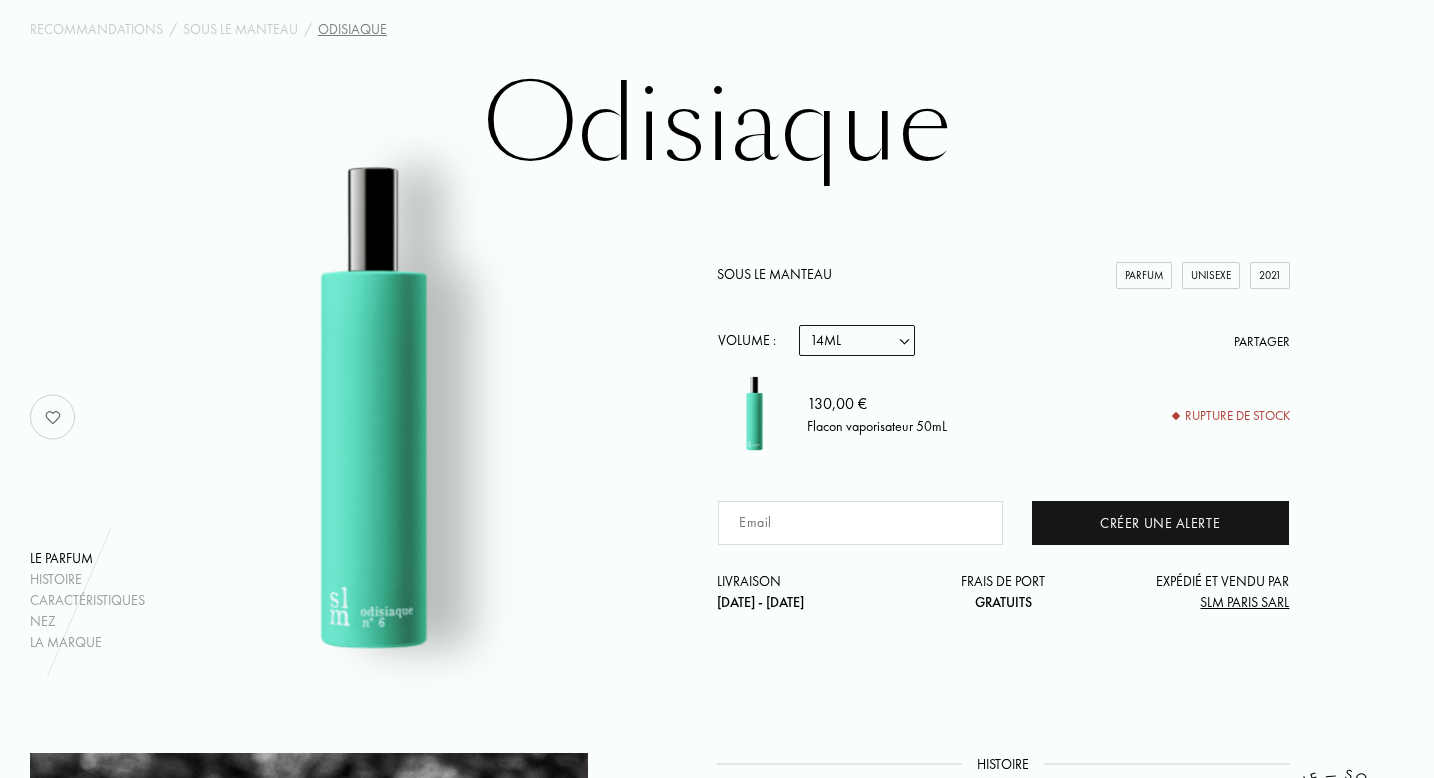 select on "1" 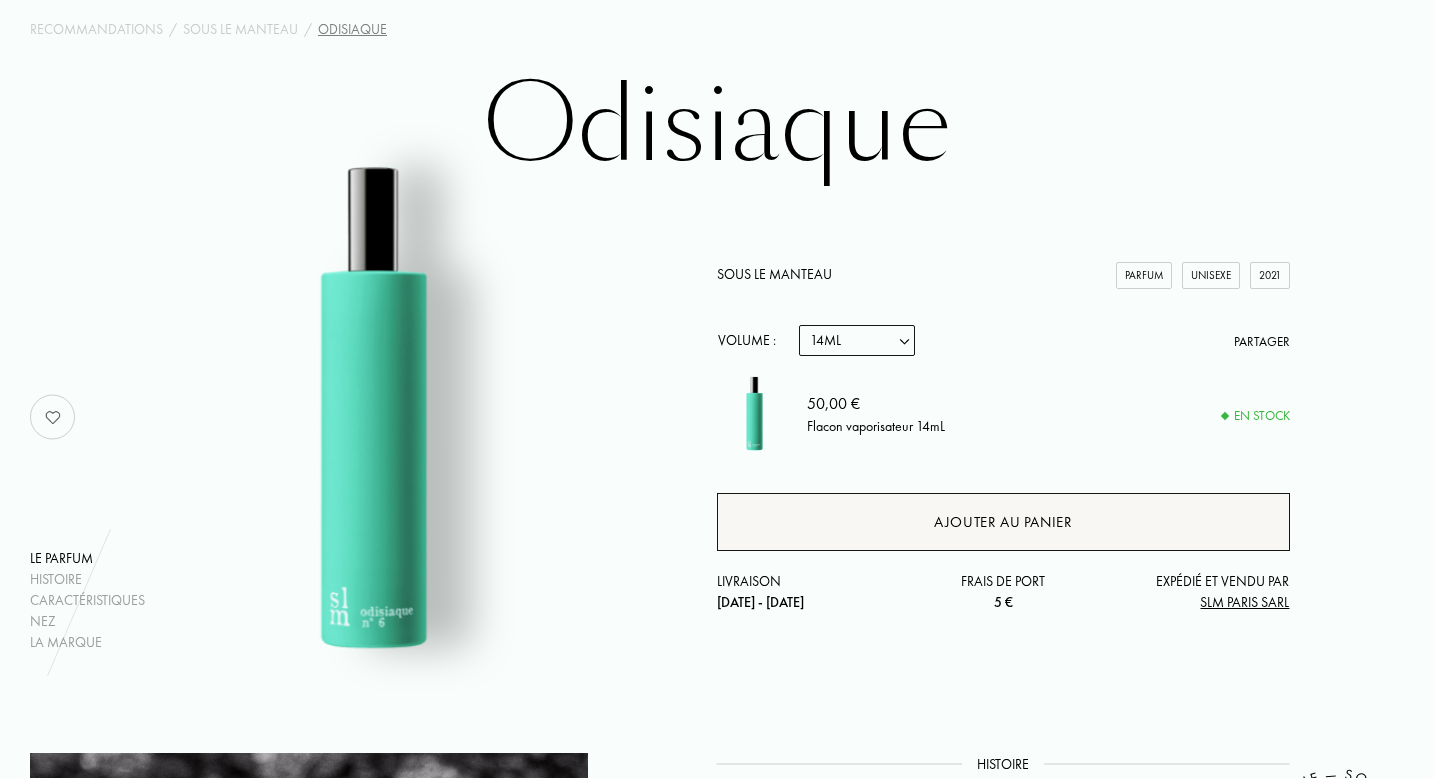 click on "Ajouter au panier" at bounding box center (1003, 522) 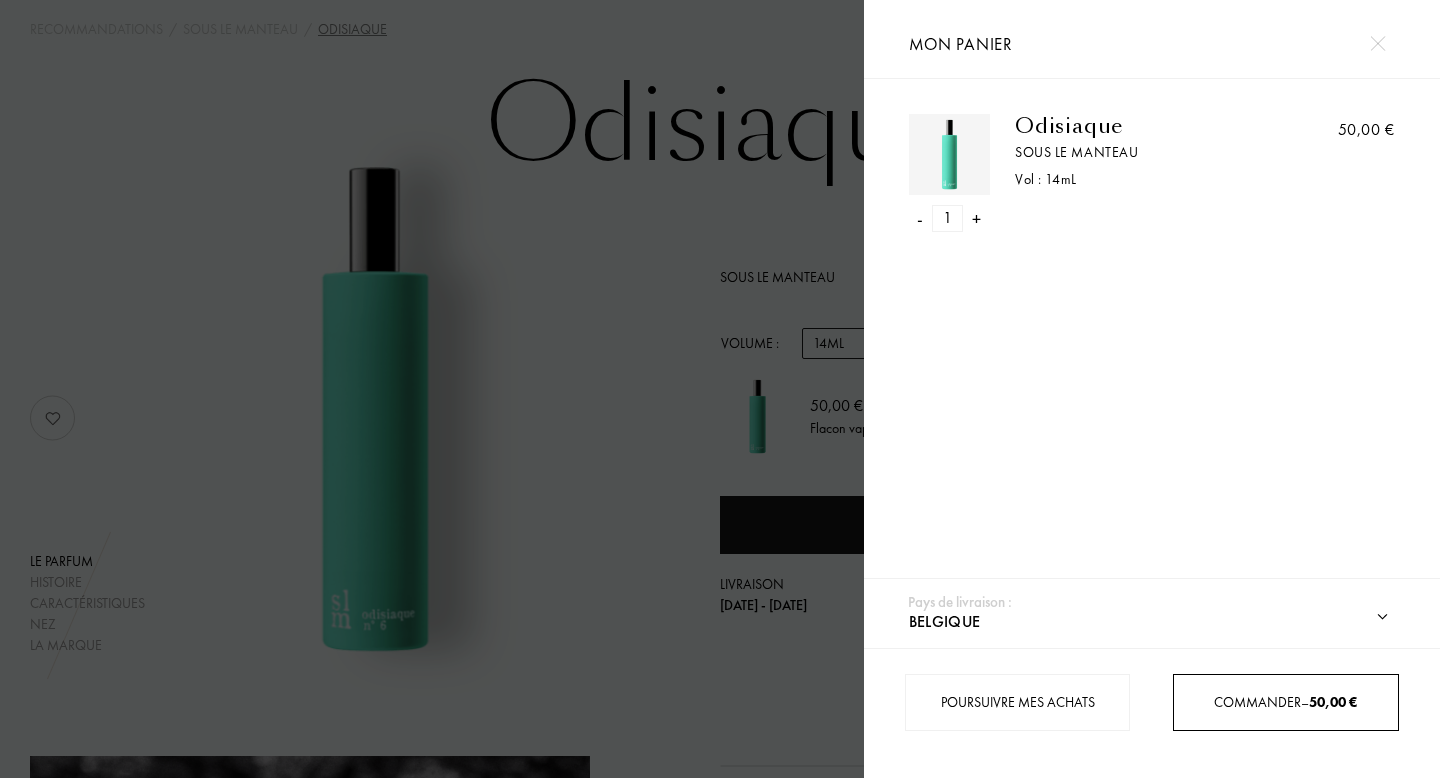 click on "Commander  –  50,00 €" at bounding box center [1285, 702] 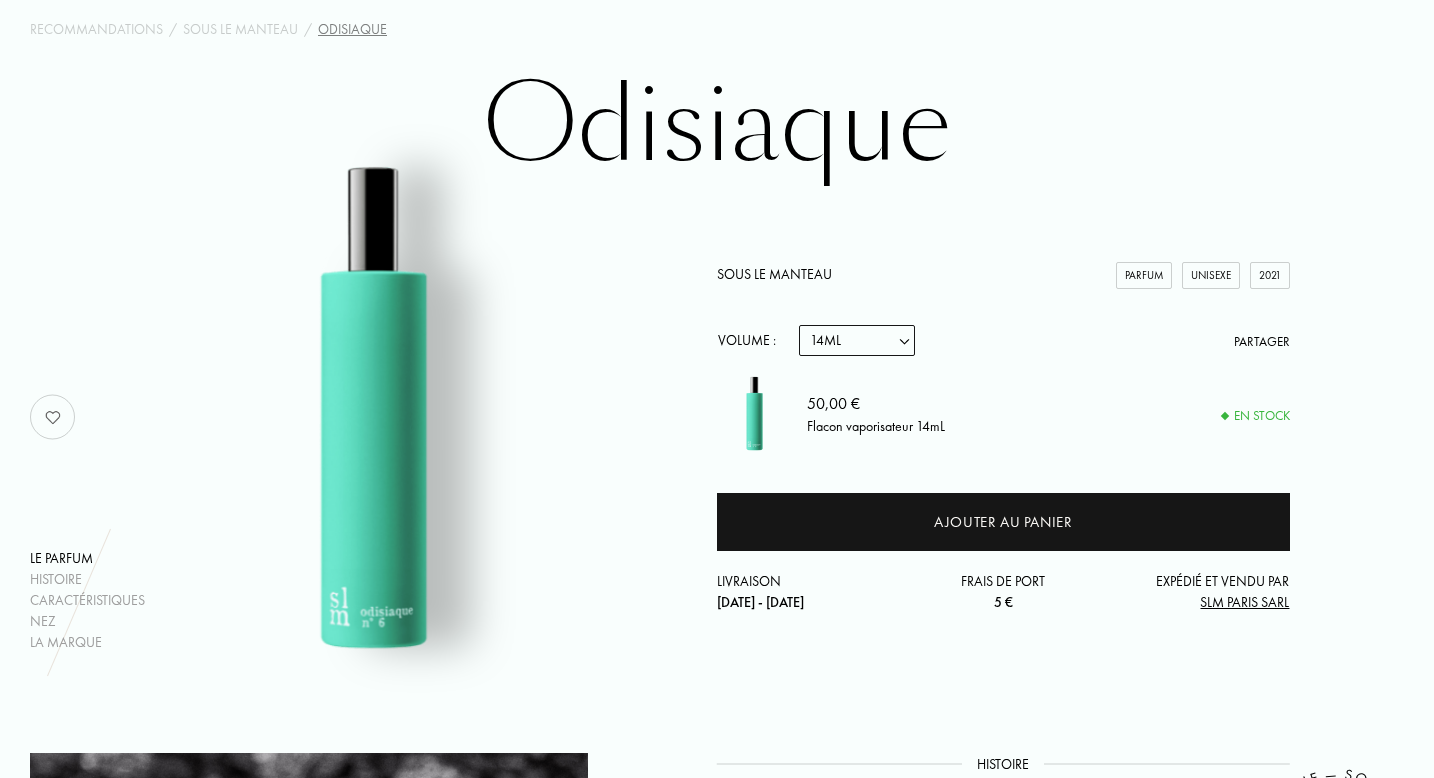 click on "Echantillon 14mL 50mL 100mL" at bounding box center (857, 340) 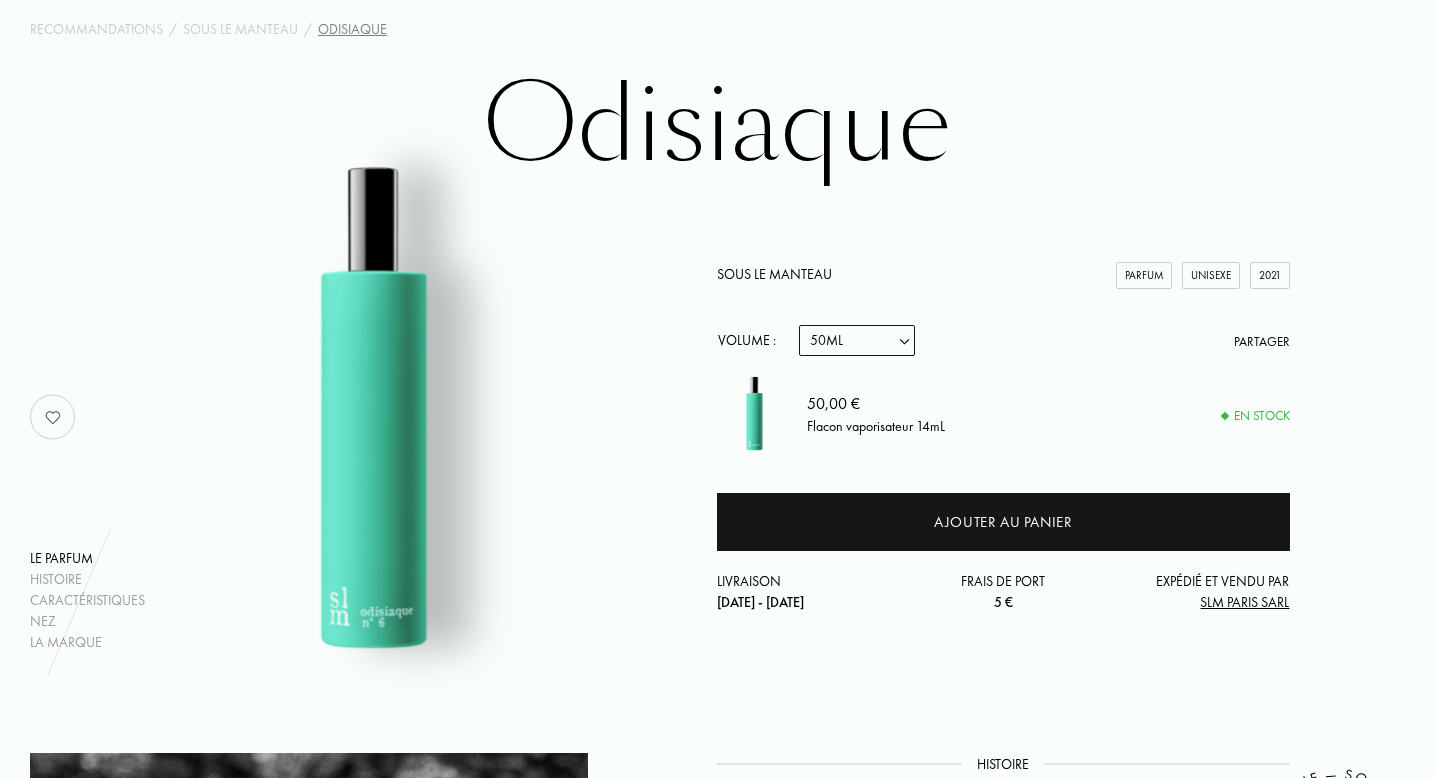 select on "2" 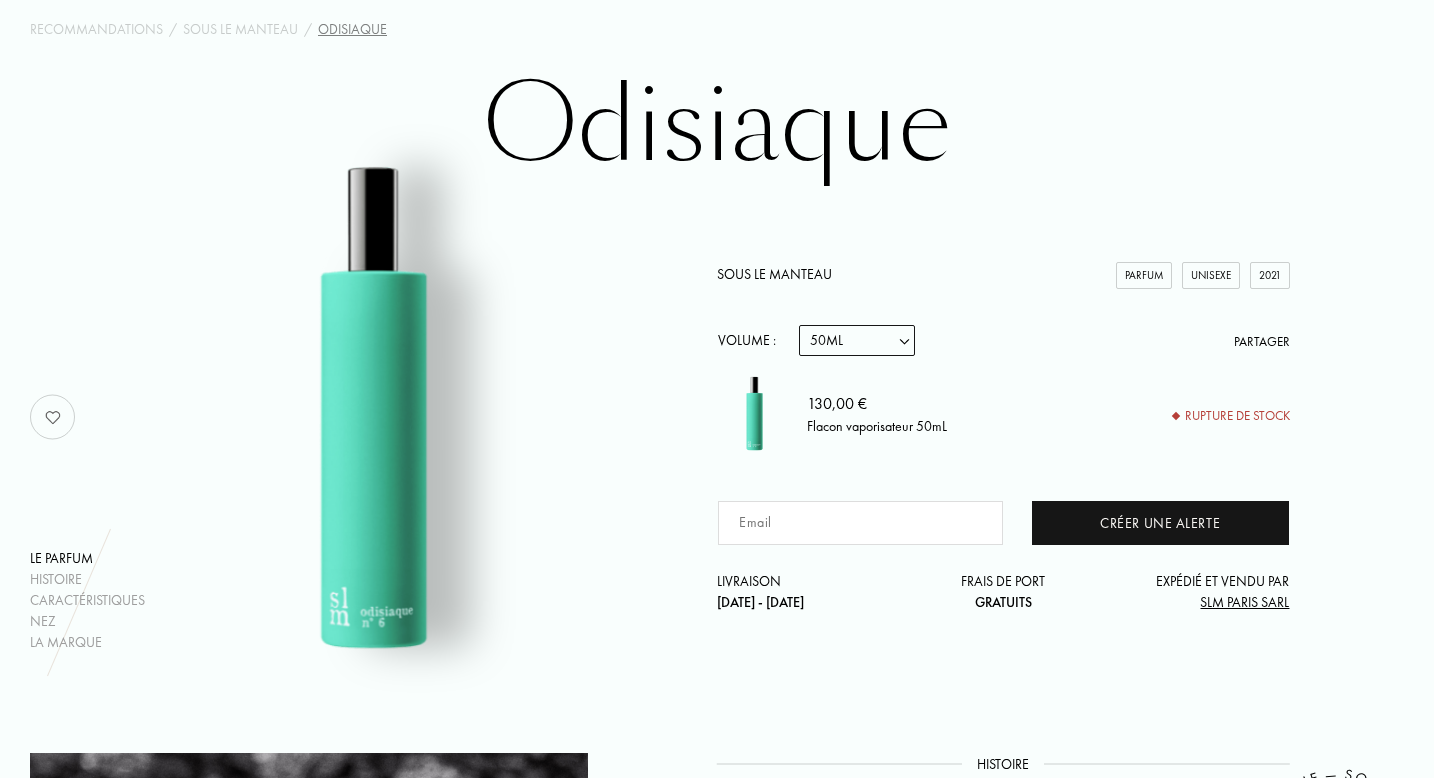click on "Echantillon 14mL 50mL 100mL" at bounding box center [857, 340] 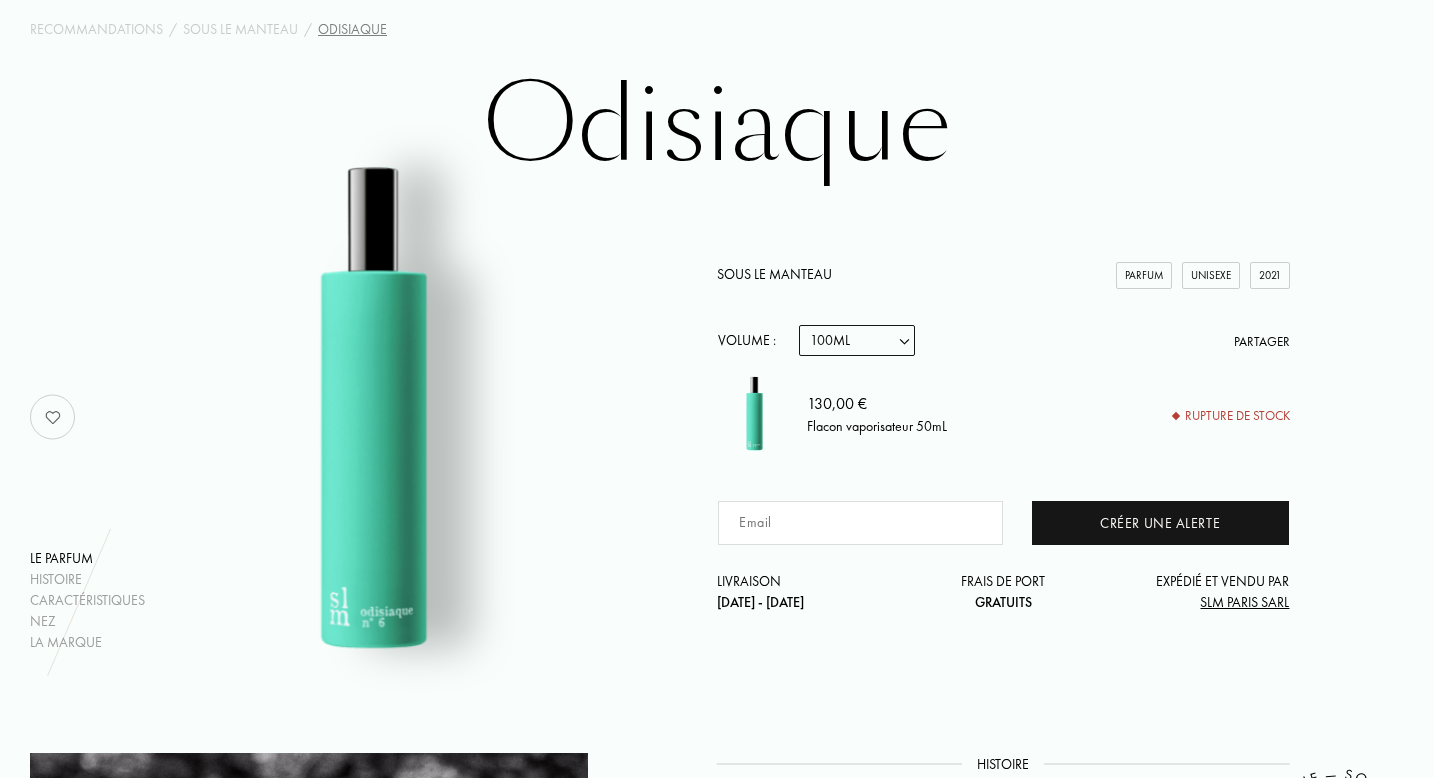 select on "3" 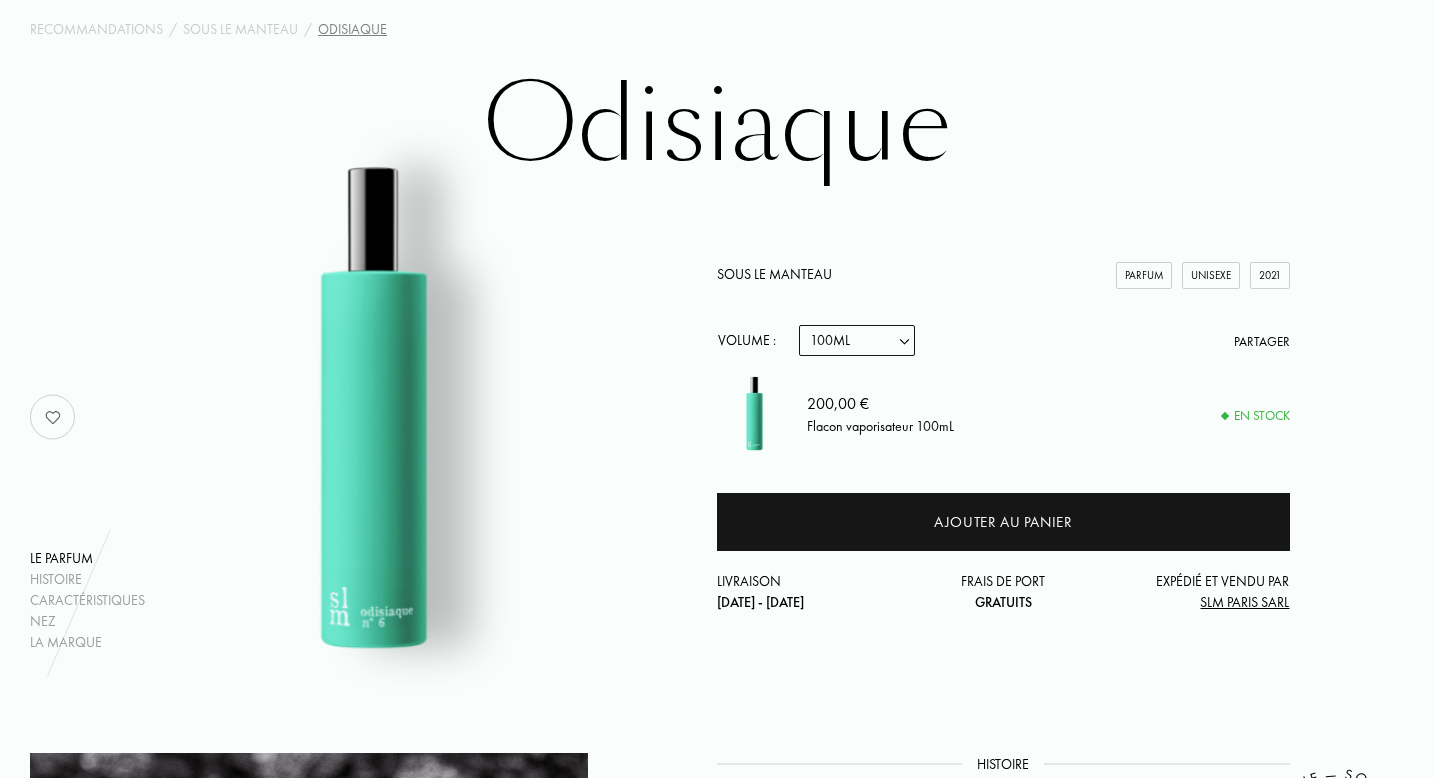 click on "Echantillon 14mL 50mL 100mL" at bounding box center (857, 340) 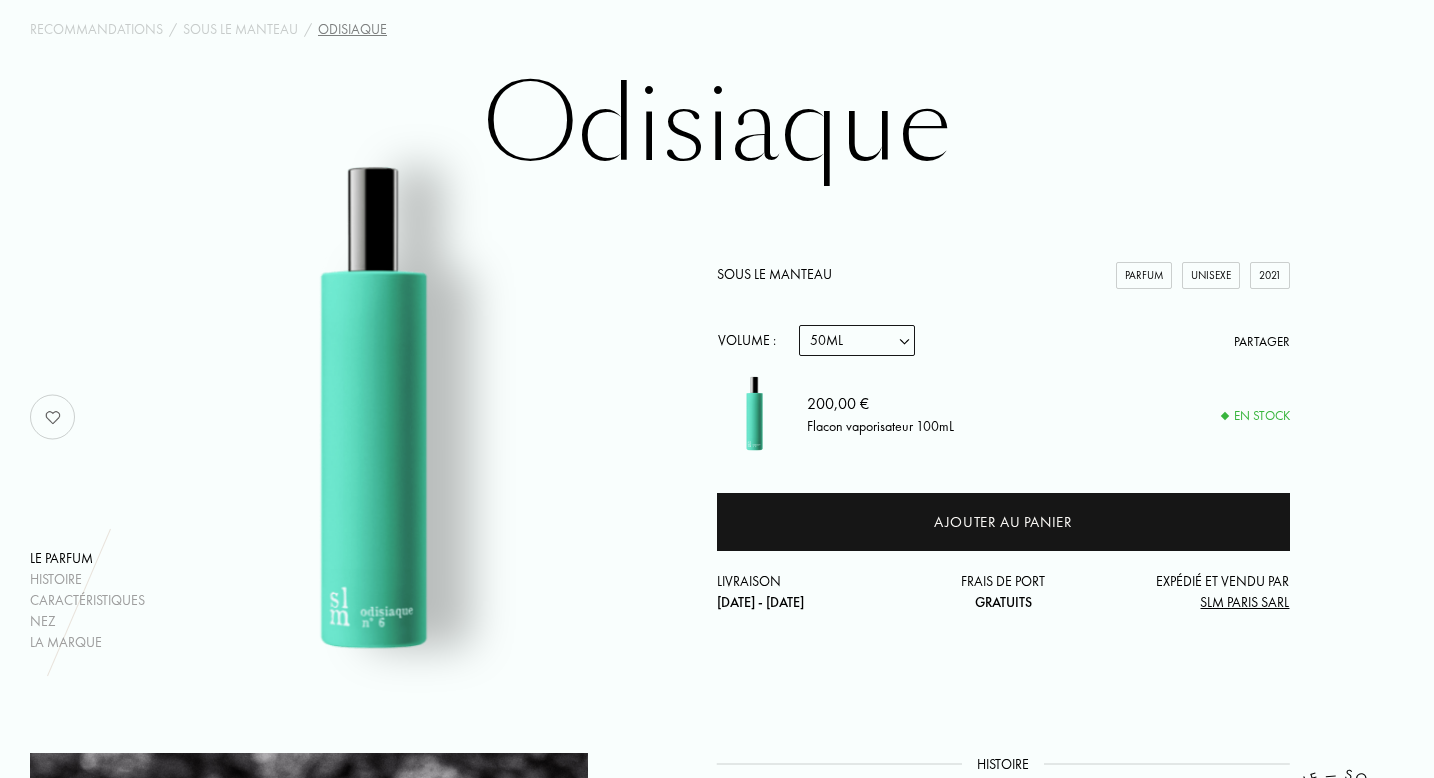 select on "2" 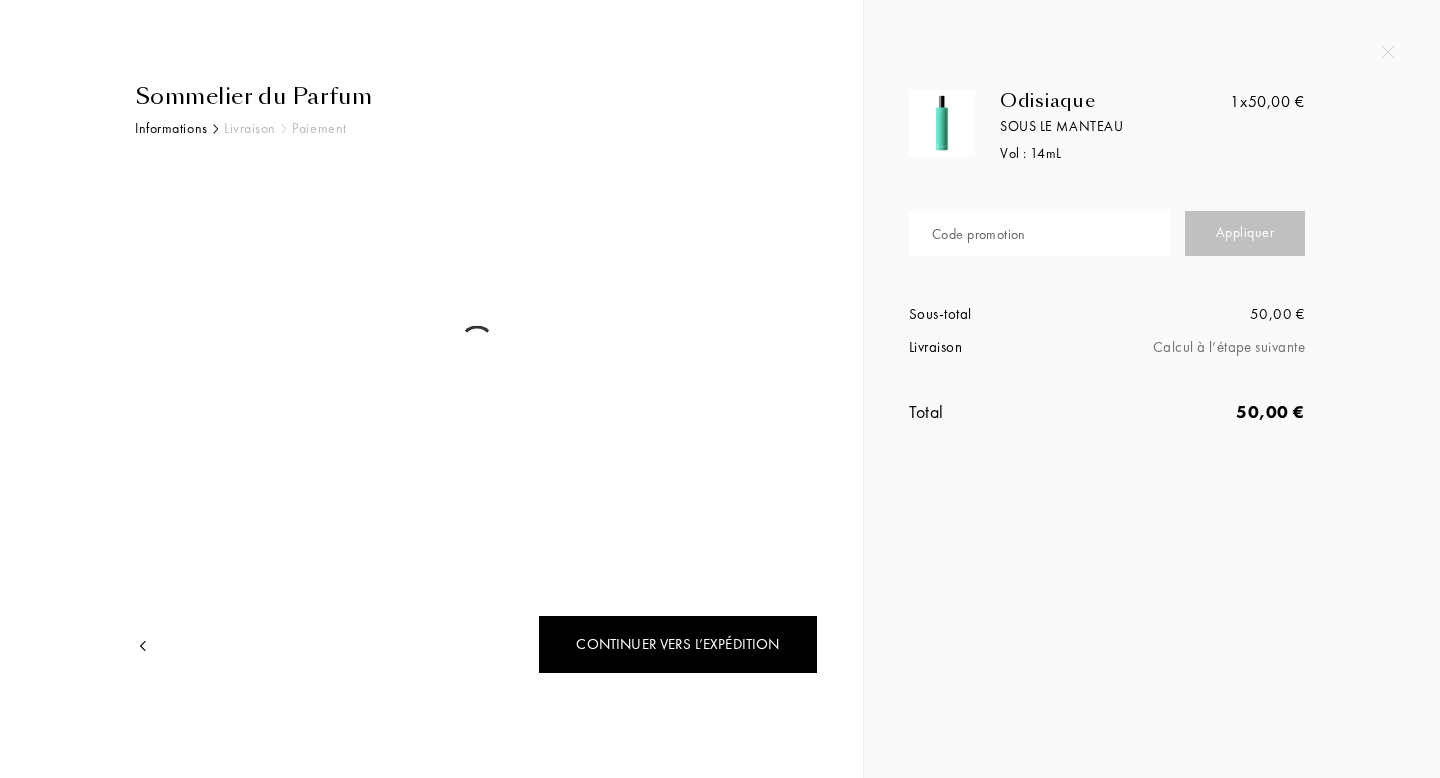 scroll, scrollTop: 0, scrollLeft: 0, axis: both 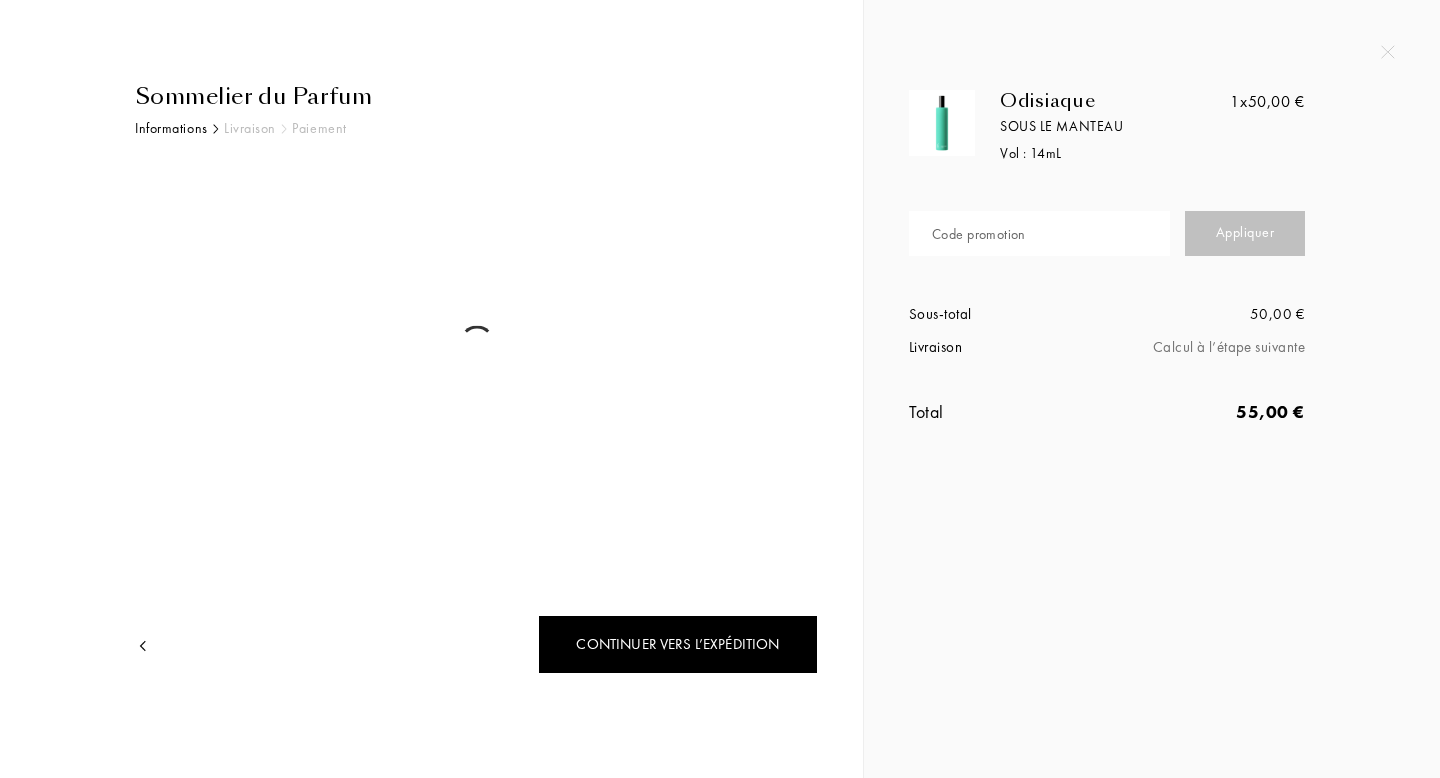 select on "BE" 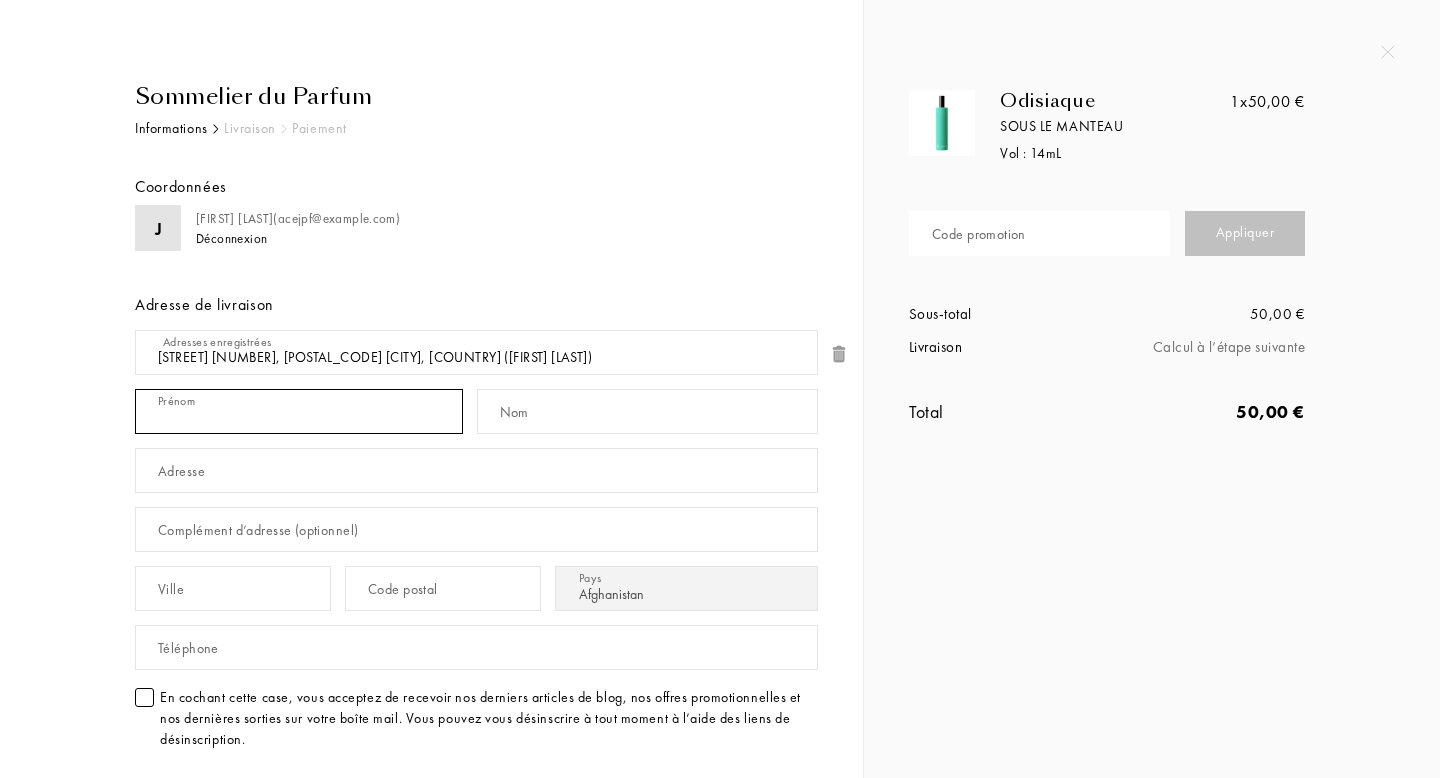 click at bounding box center [299, 411] 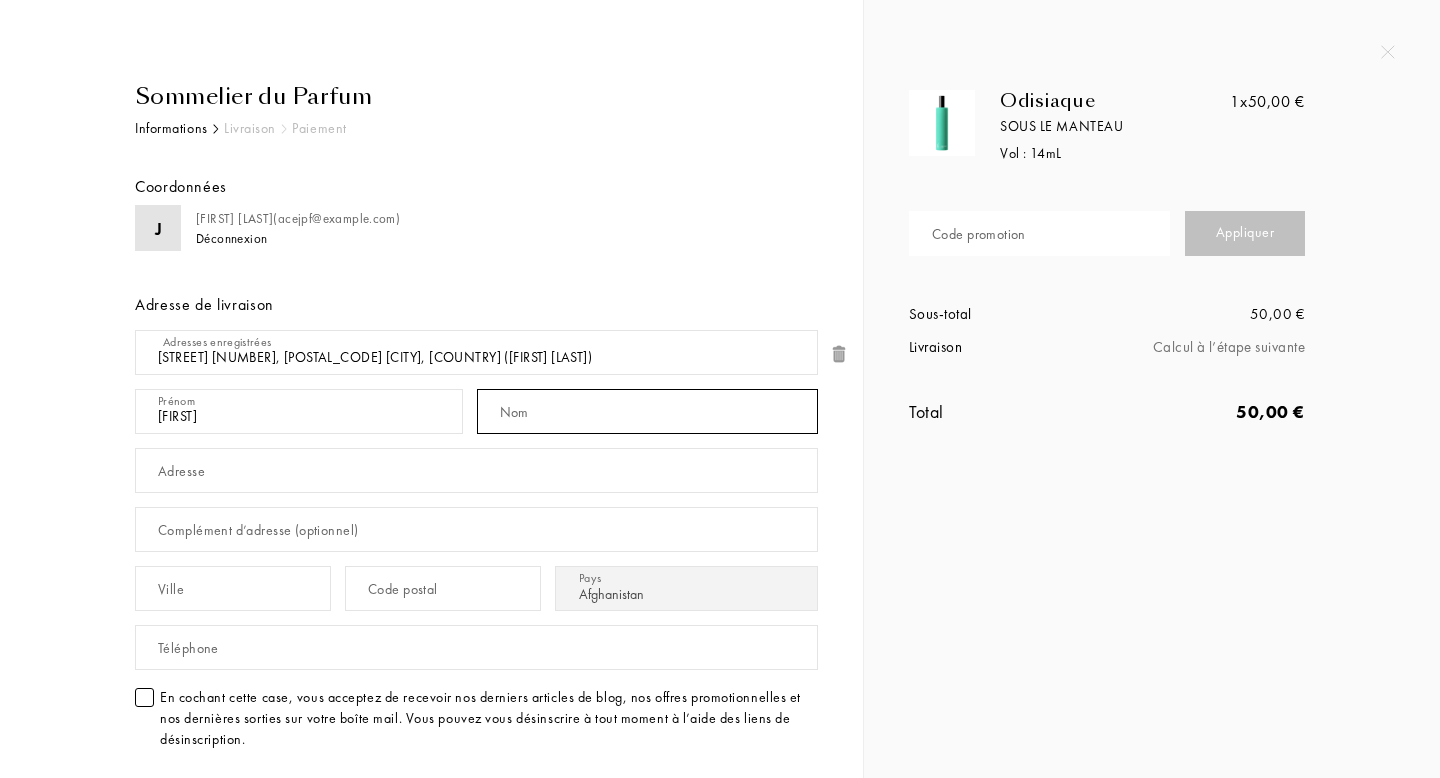 type on "Foulon" 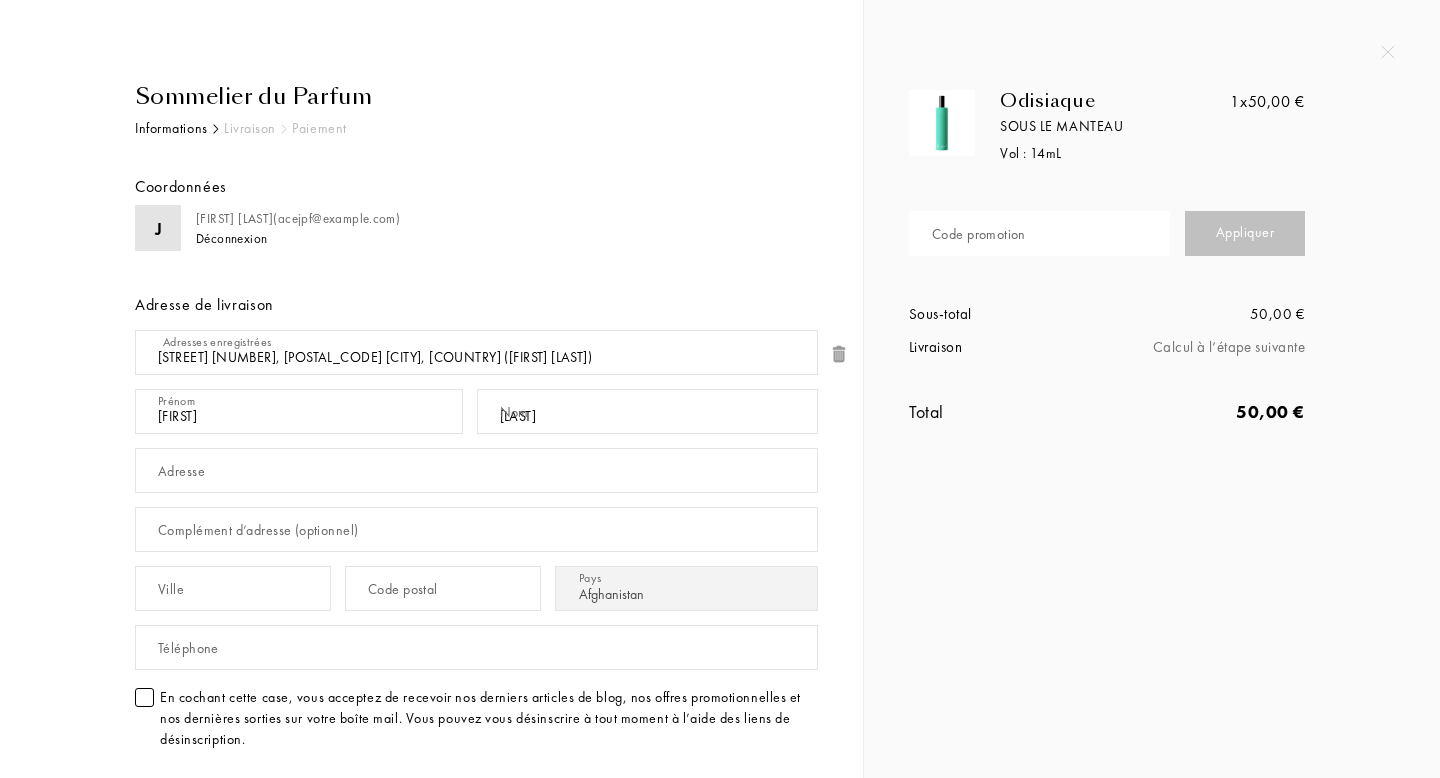 type on "Voie des Chars" 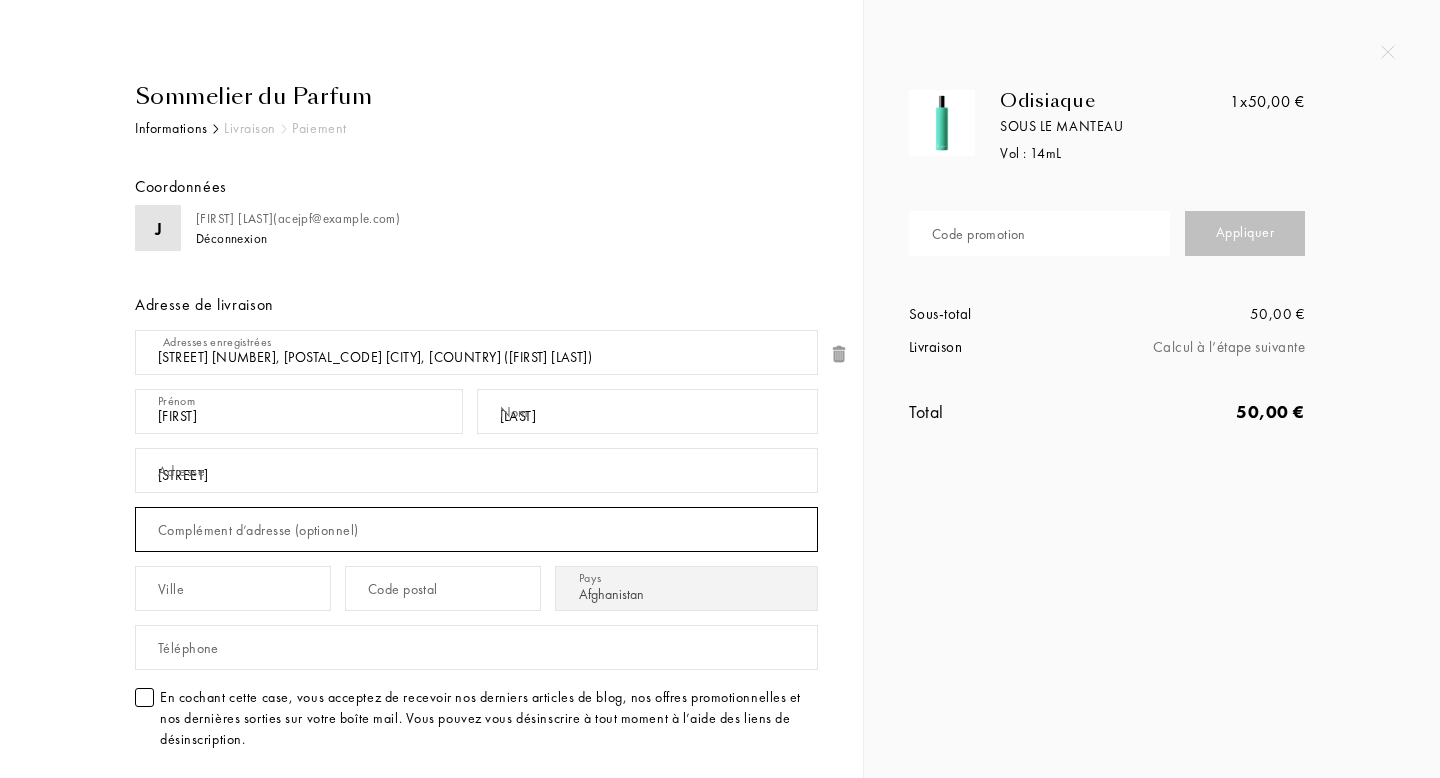 type on "43" 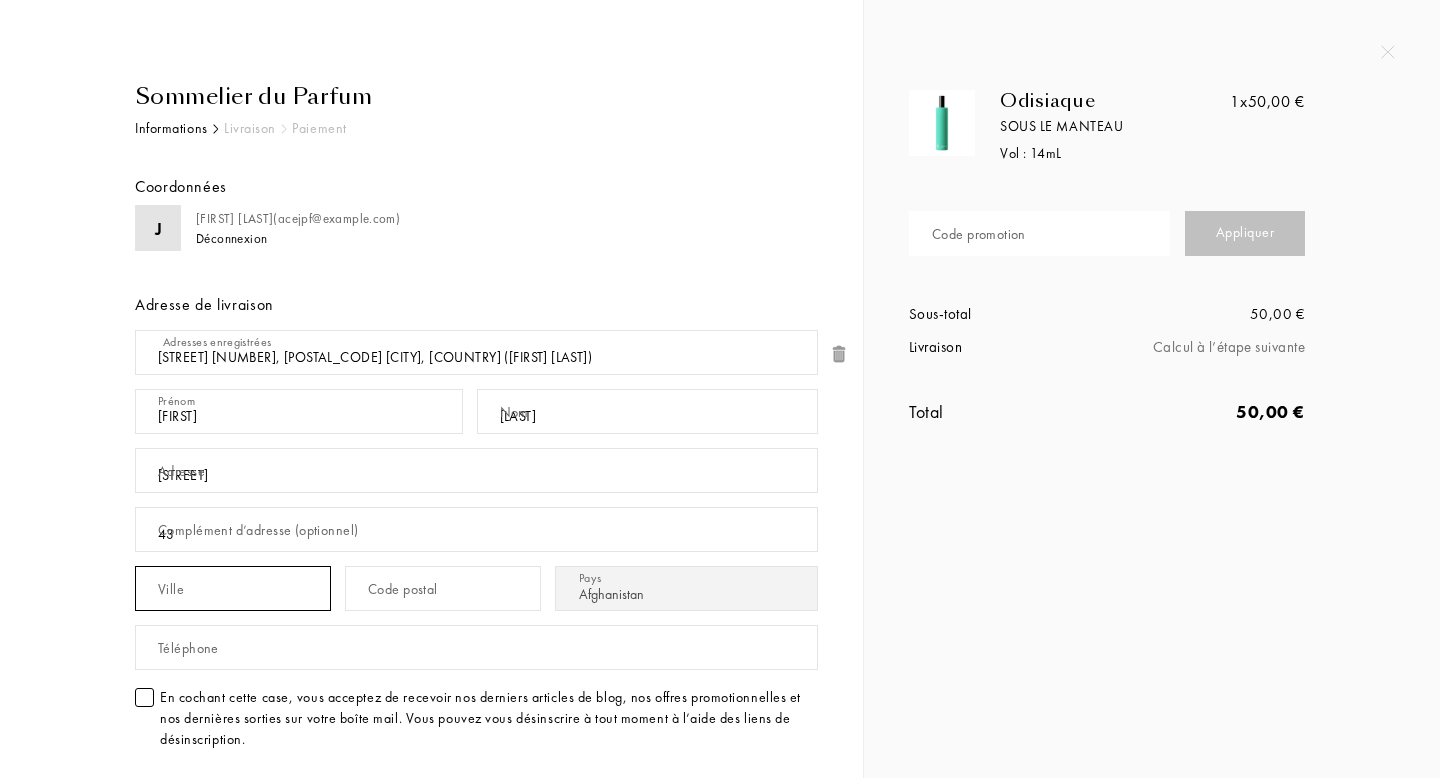 type on "Chaudfontaine" 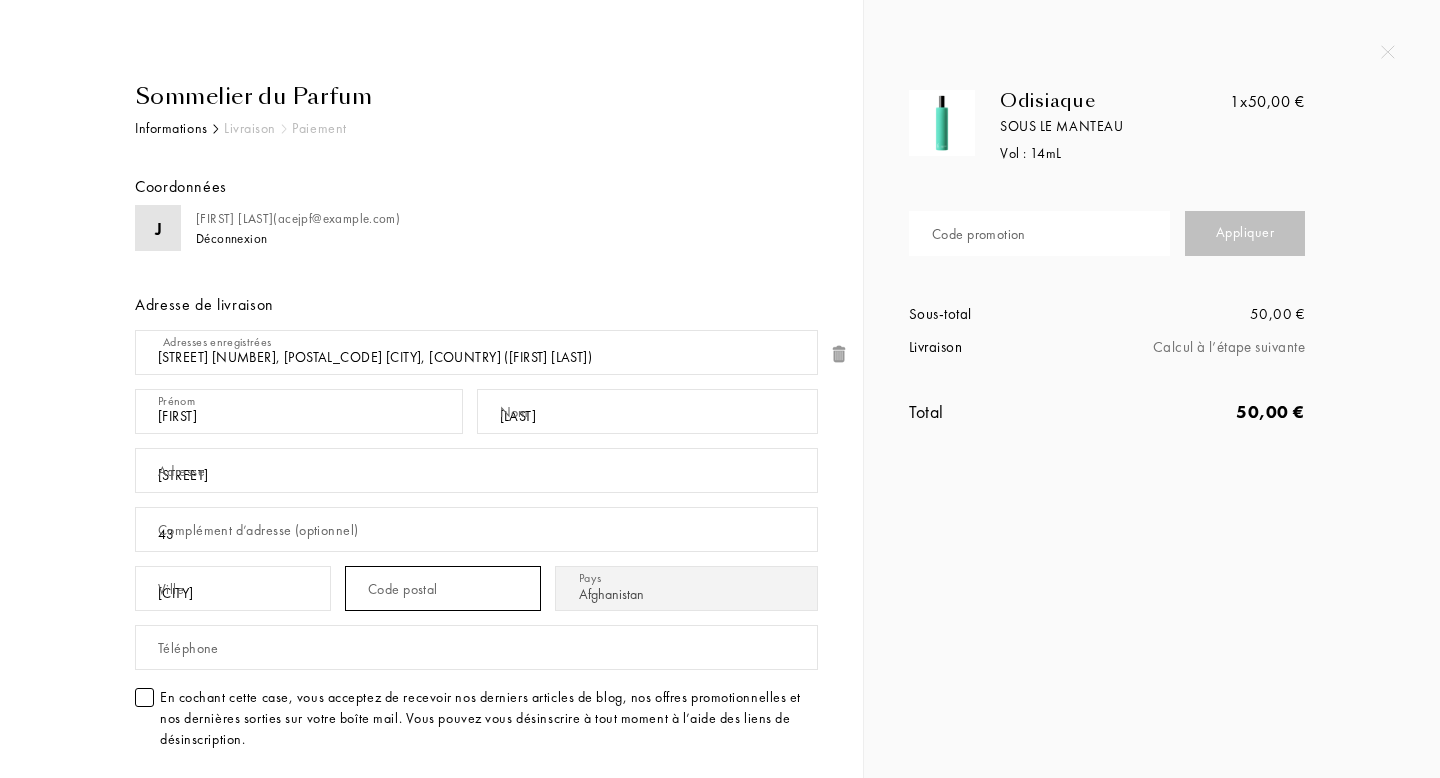 type on "4050" 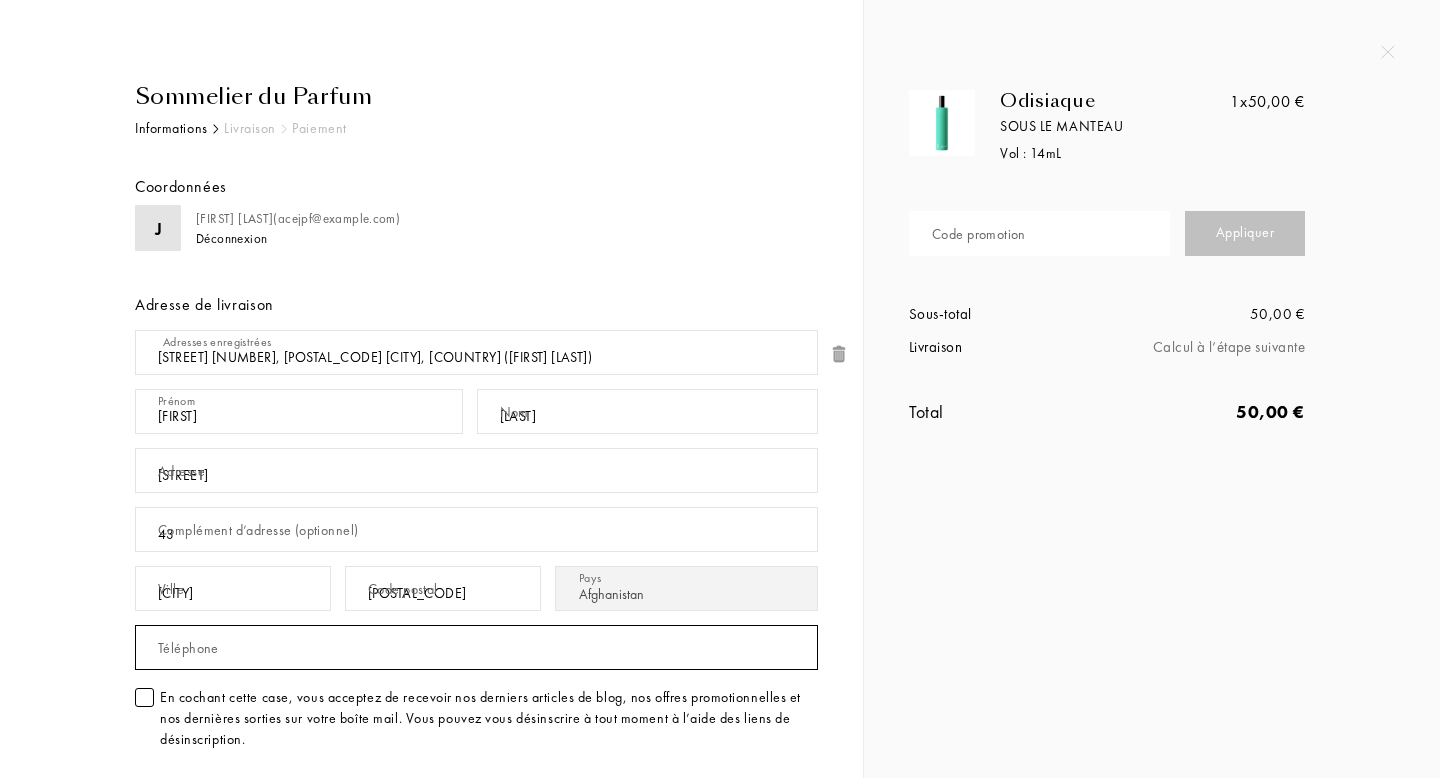 type on "0495858385" 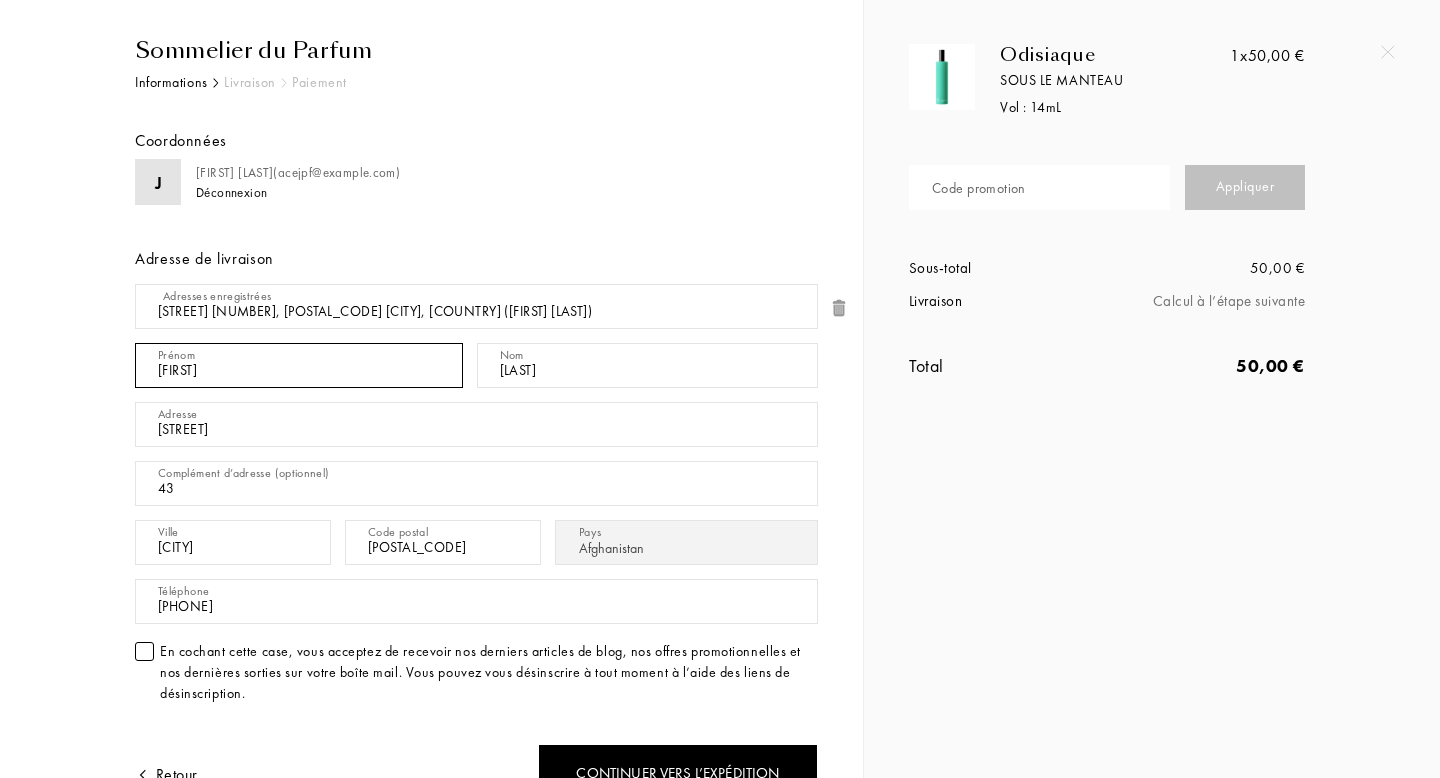 scroll, scrollTop: 47, scrollLeft: 0, axis: vertical 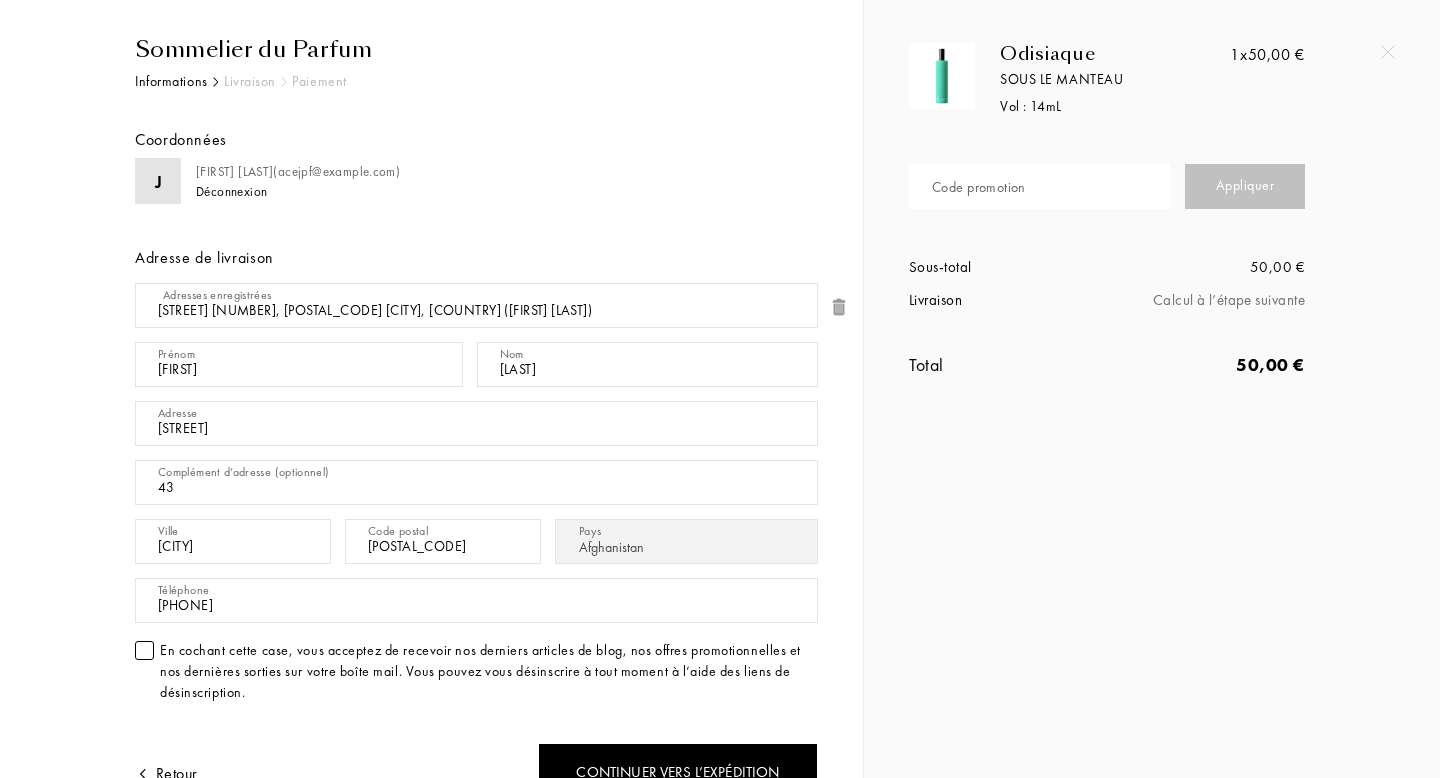 click on "Voie des Chars" at bounding box center (476, 423) 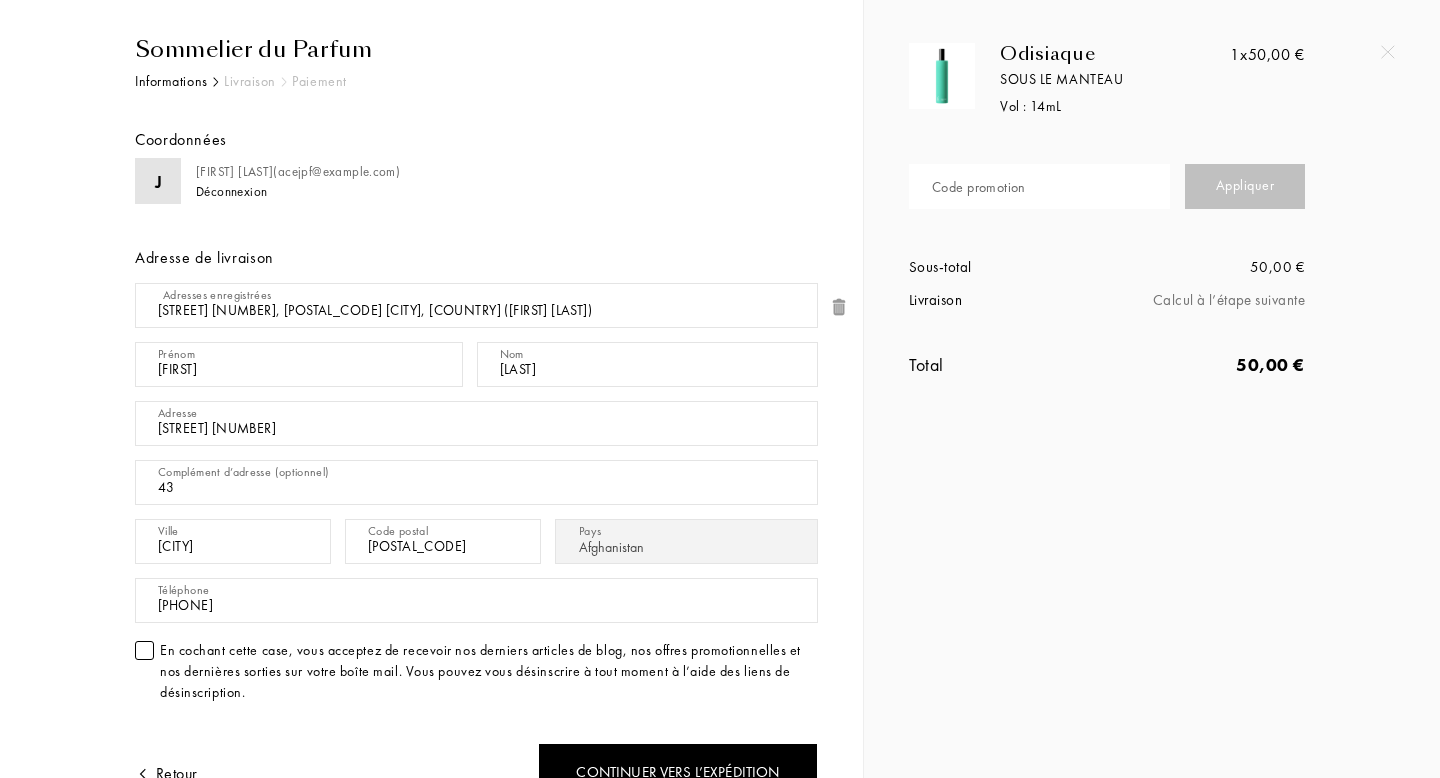type on "Voie des Chars 43" 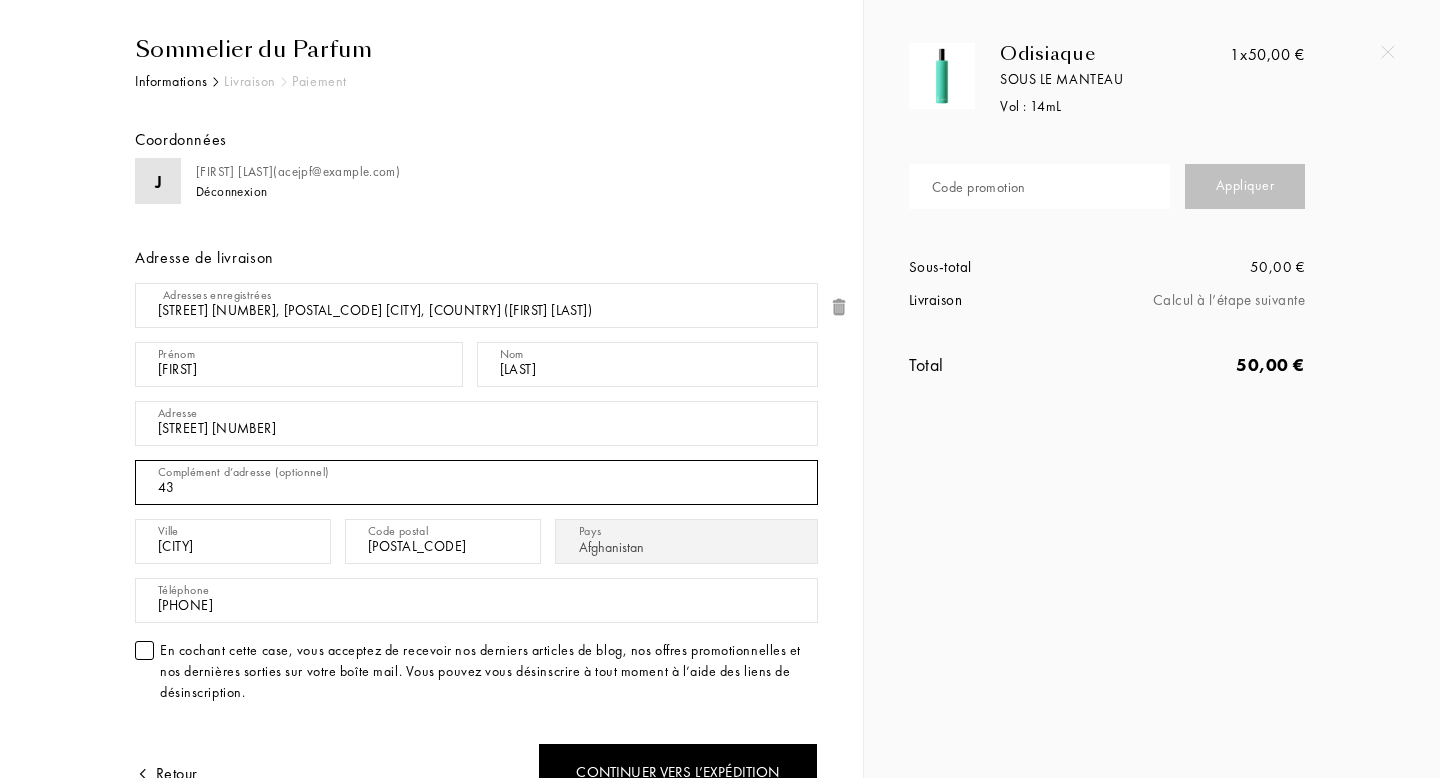 click on "43" at bounding box center (476, 482) 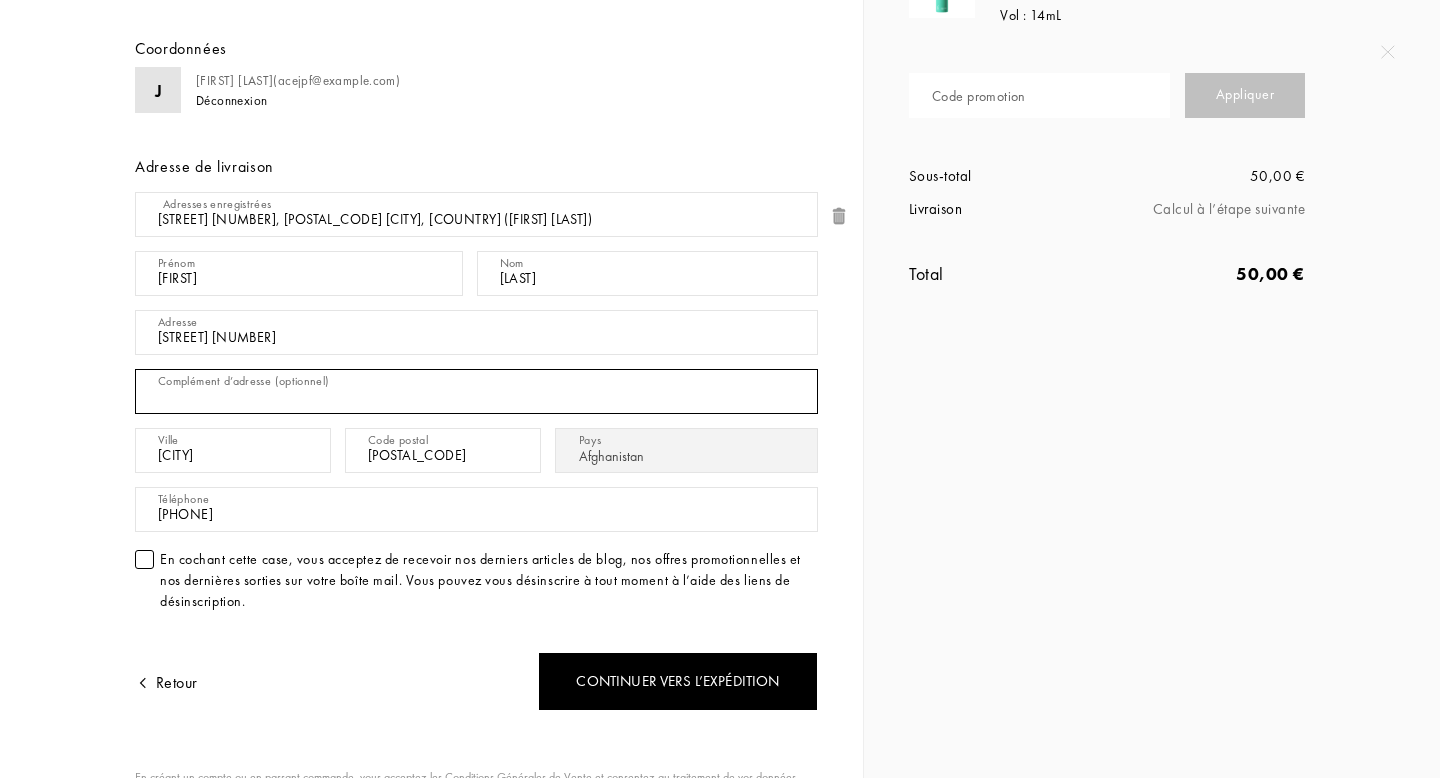scroll, scrollTop: 158, scrollLeft: 0, axis: vertical 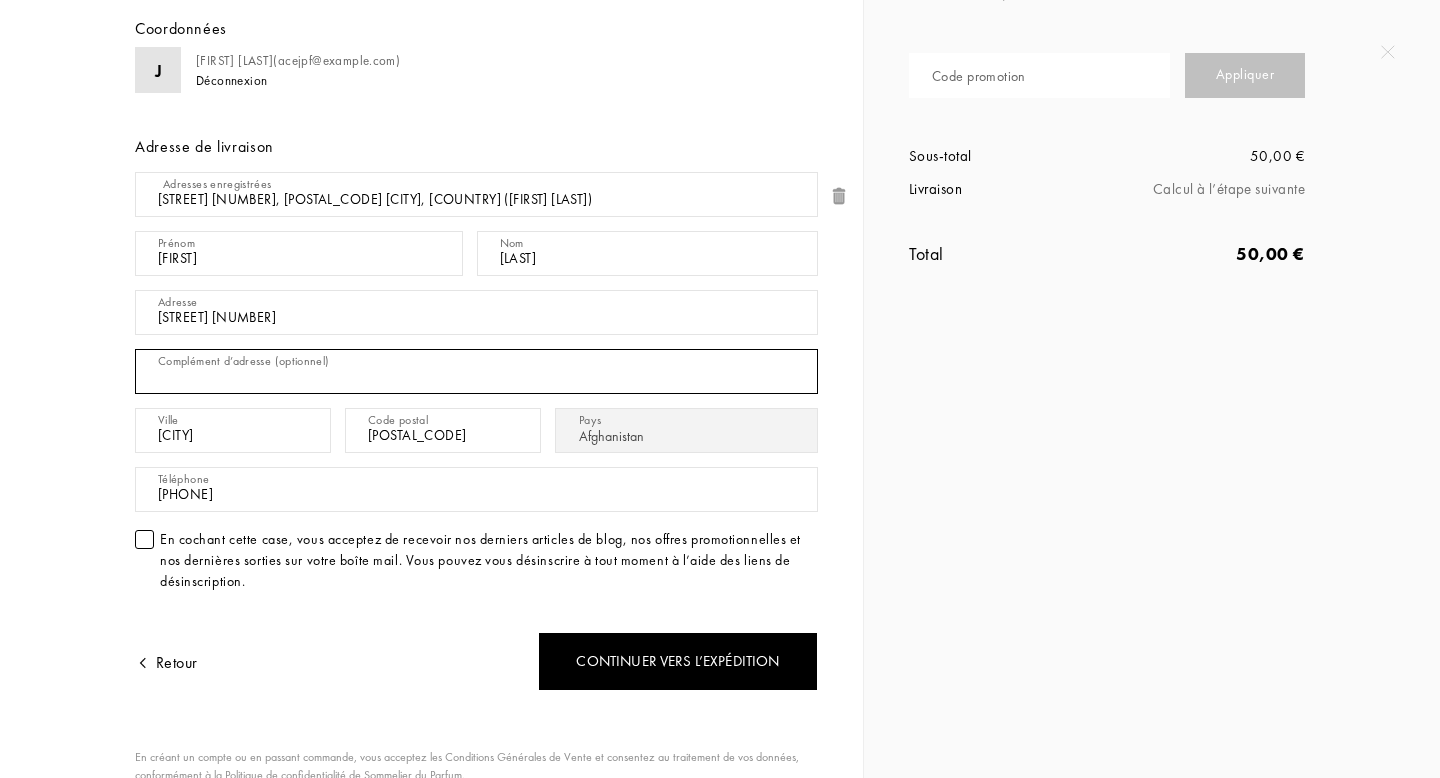 type 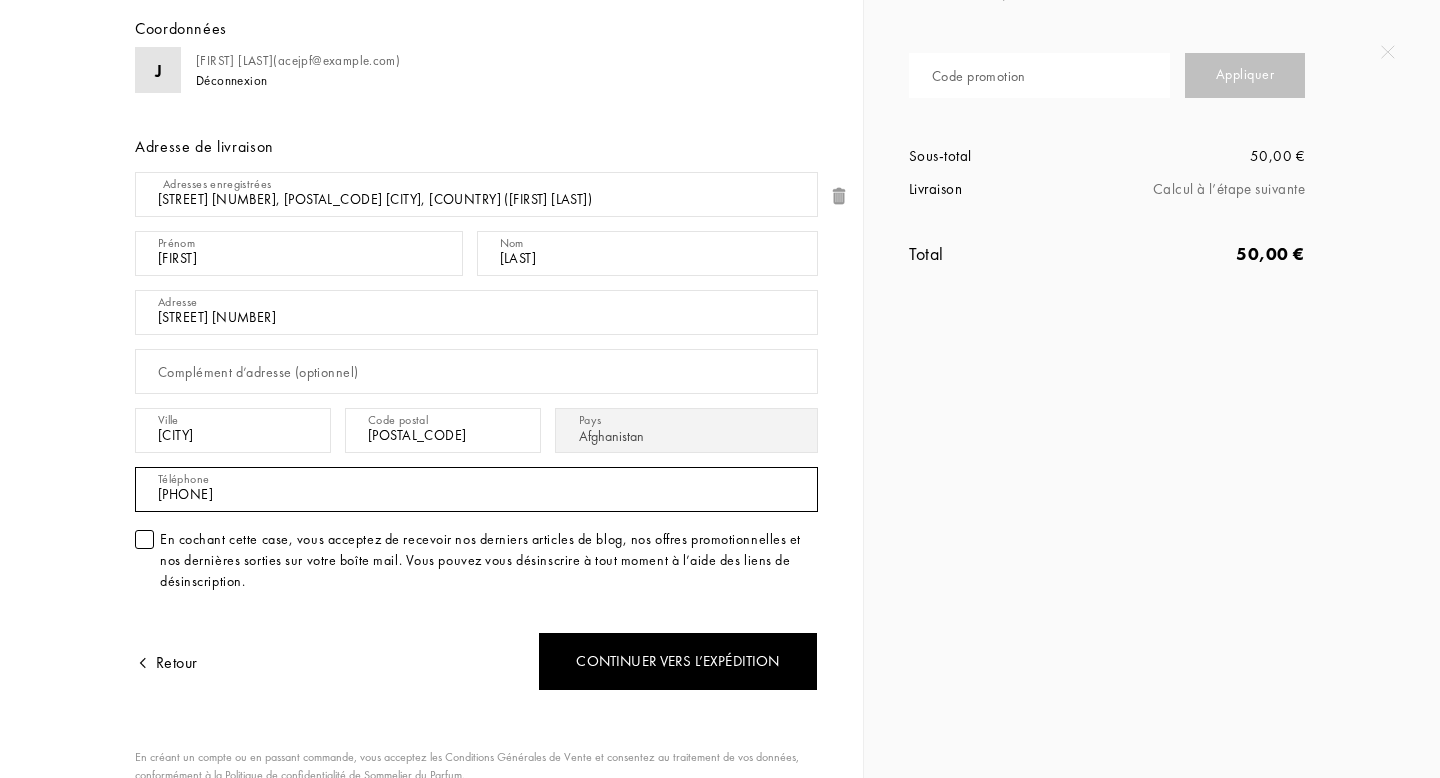 click on "0495858385" at bounding box center [476, 489] 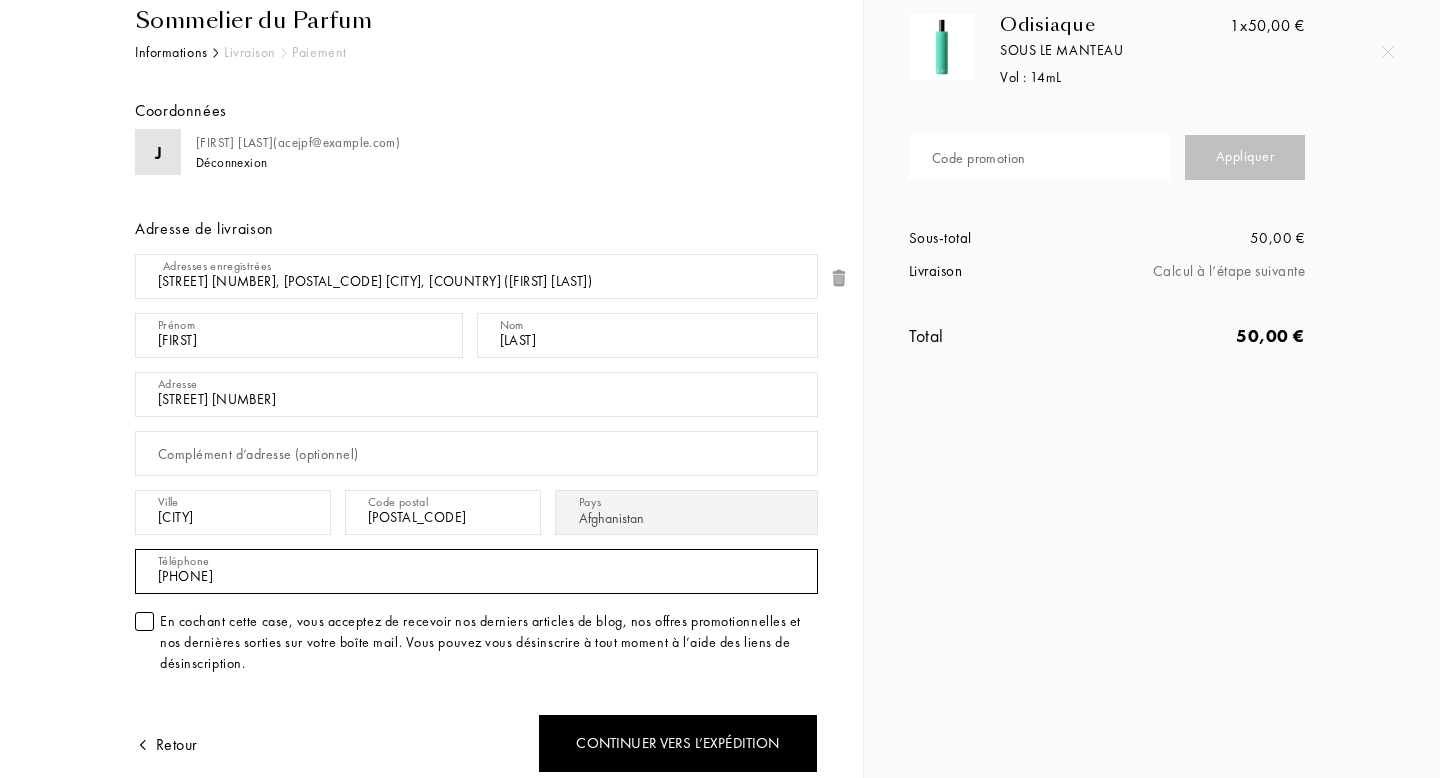 scroll, scrollTop: 78, scrollLeft: 0, axis: vertical 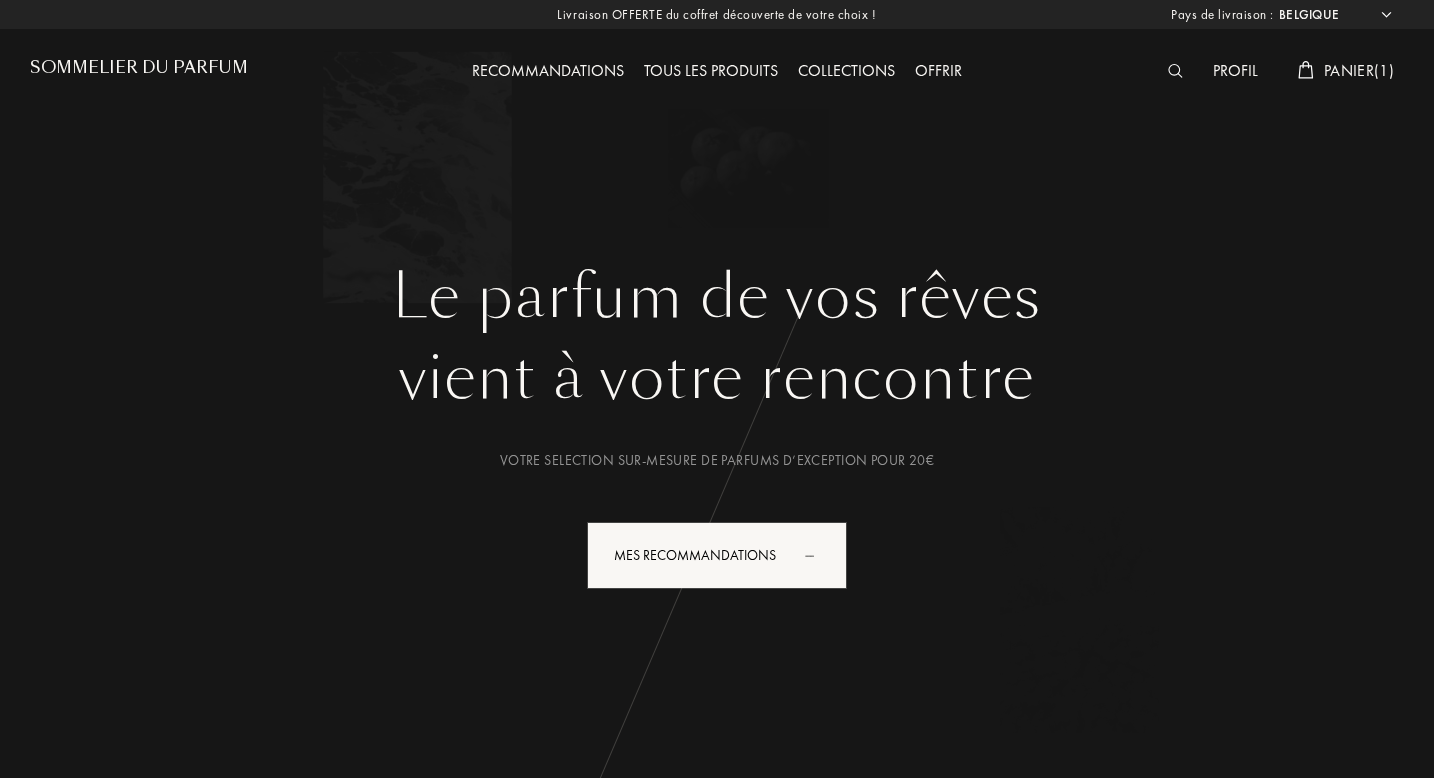 select on "BE" 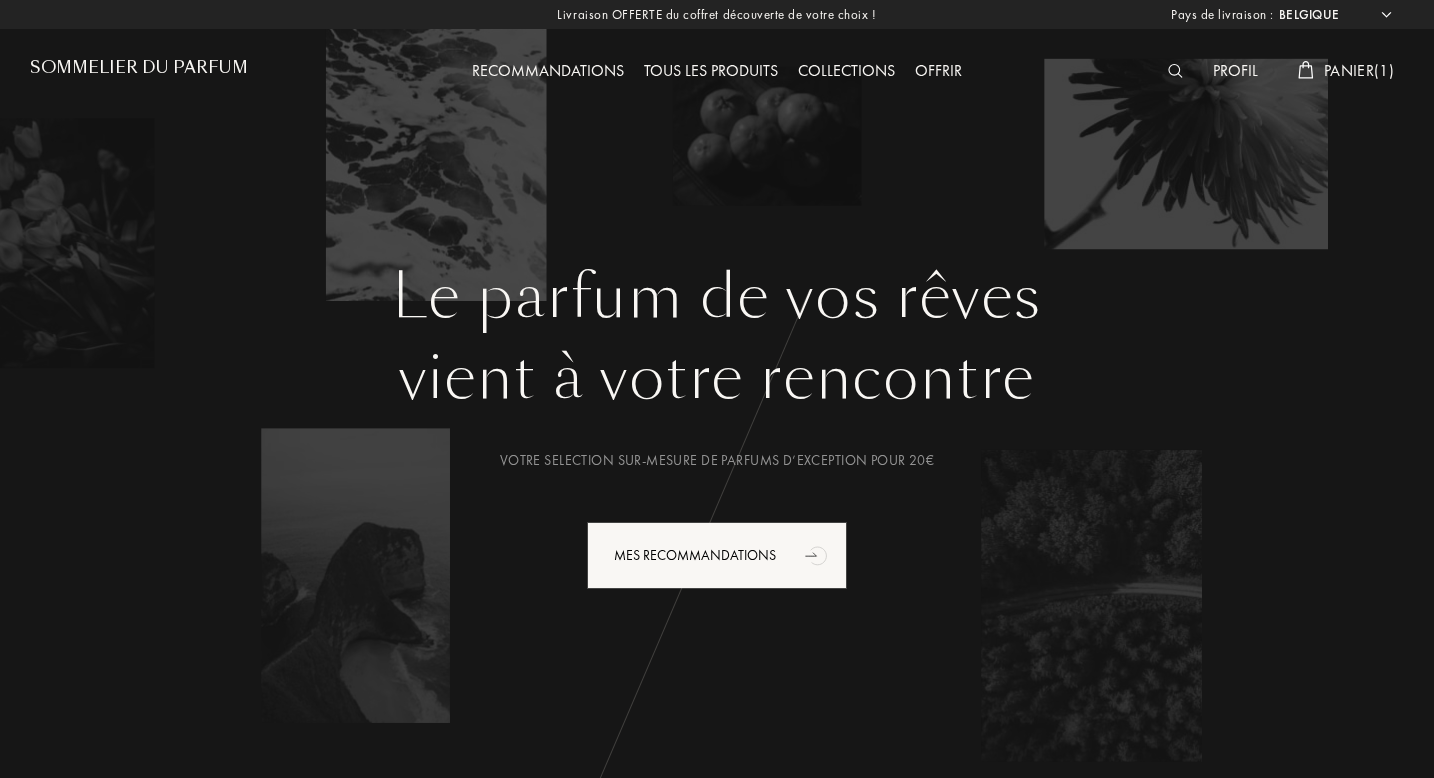 scroll, scrollTop: 0, scrollLeft: 0, axis: both 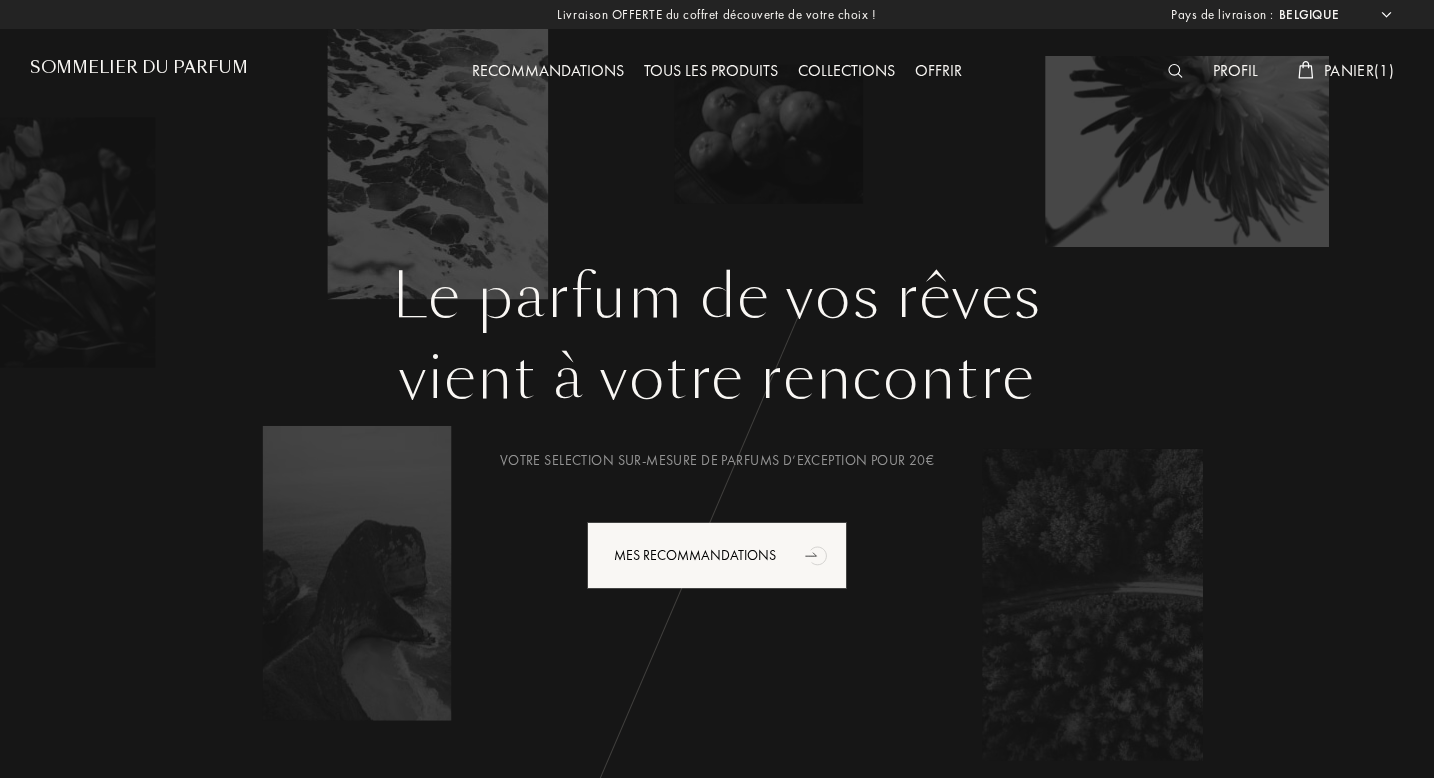 click at bounding box center [1175, 71] 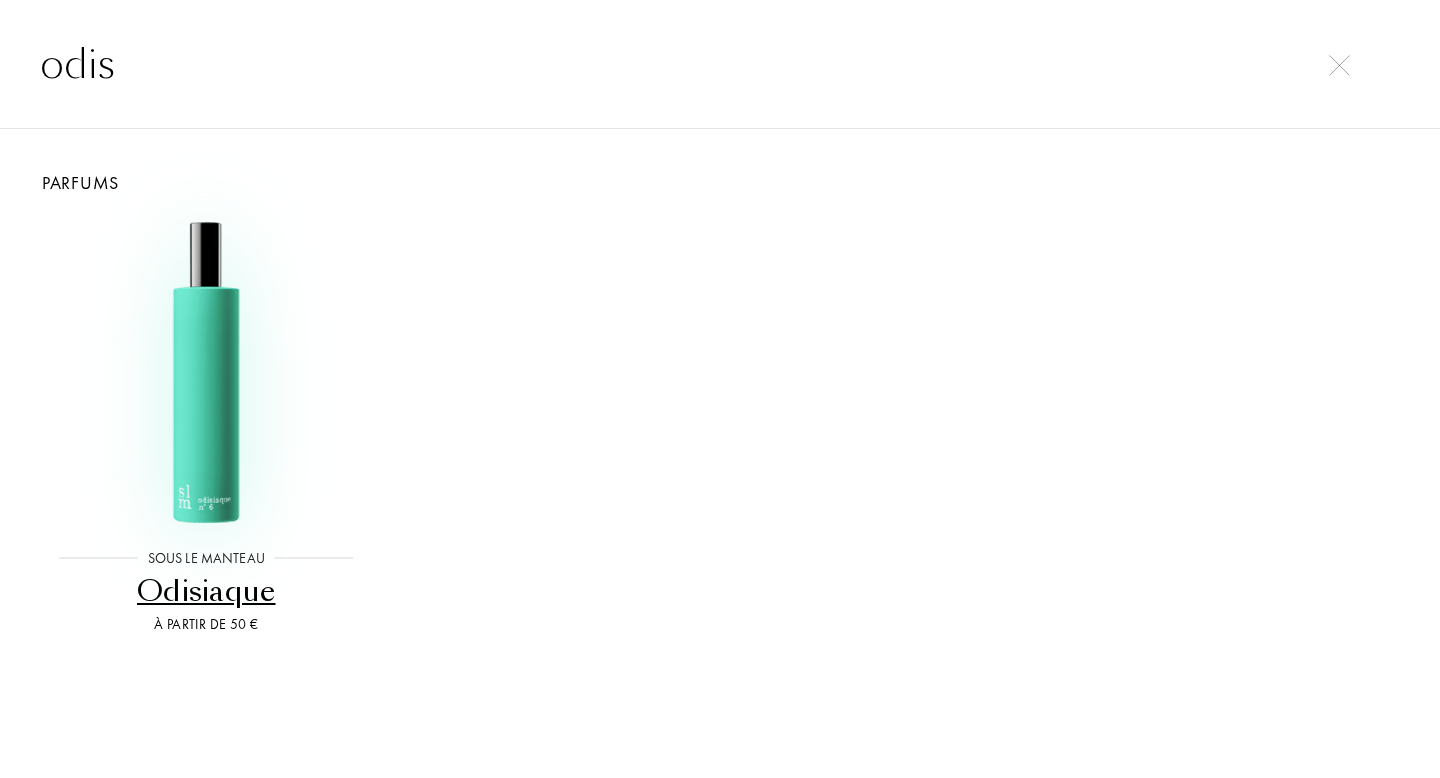 type on "odis" 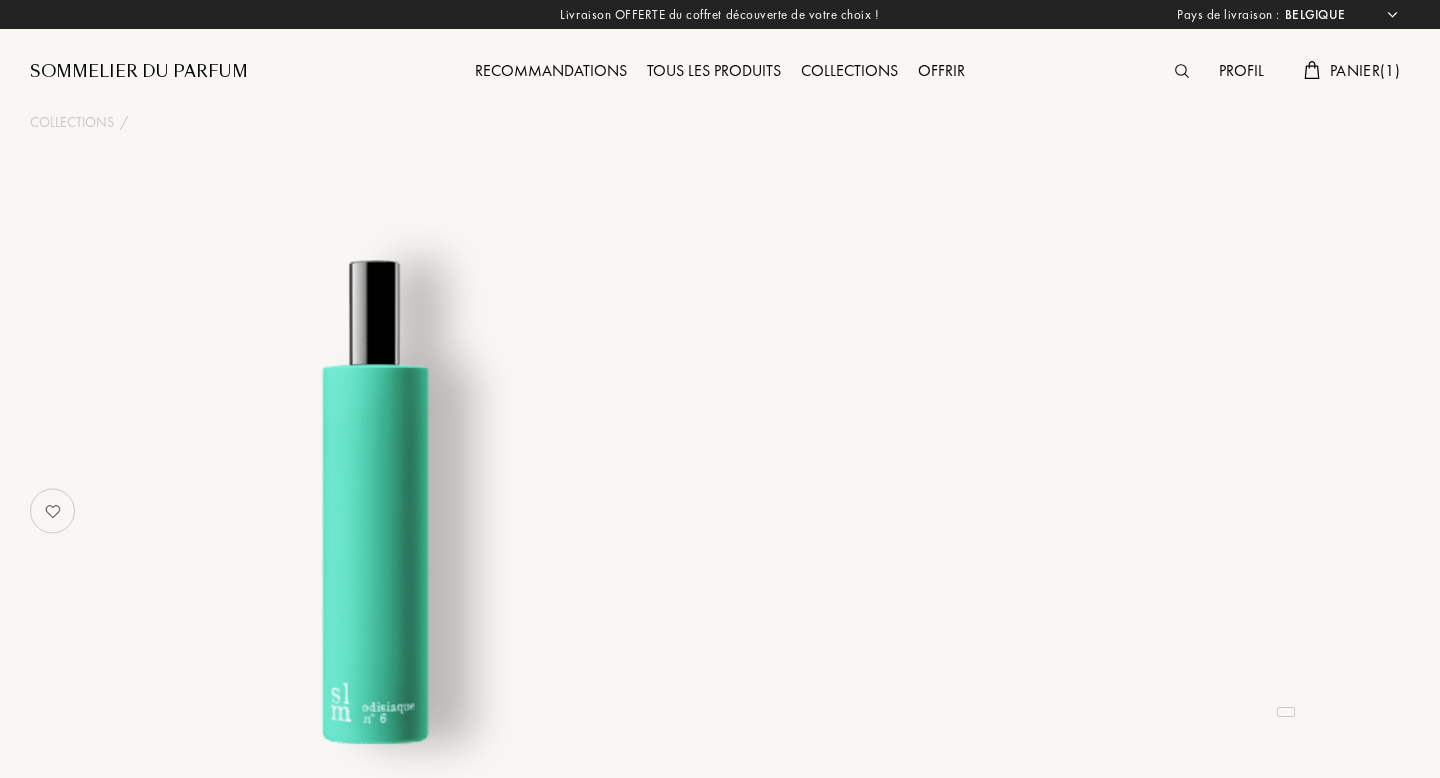 select on "BE" 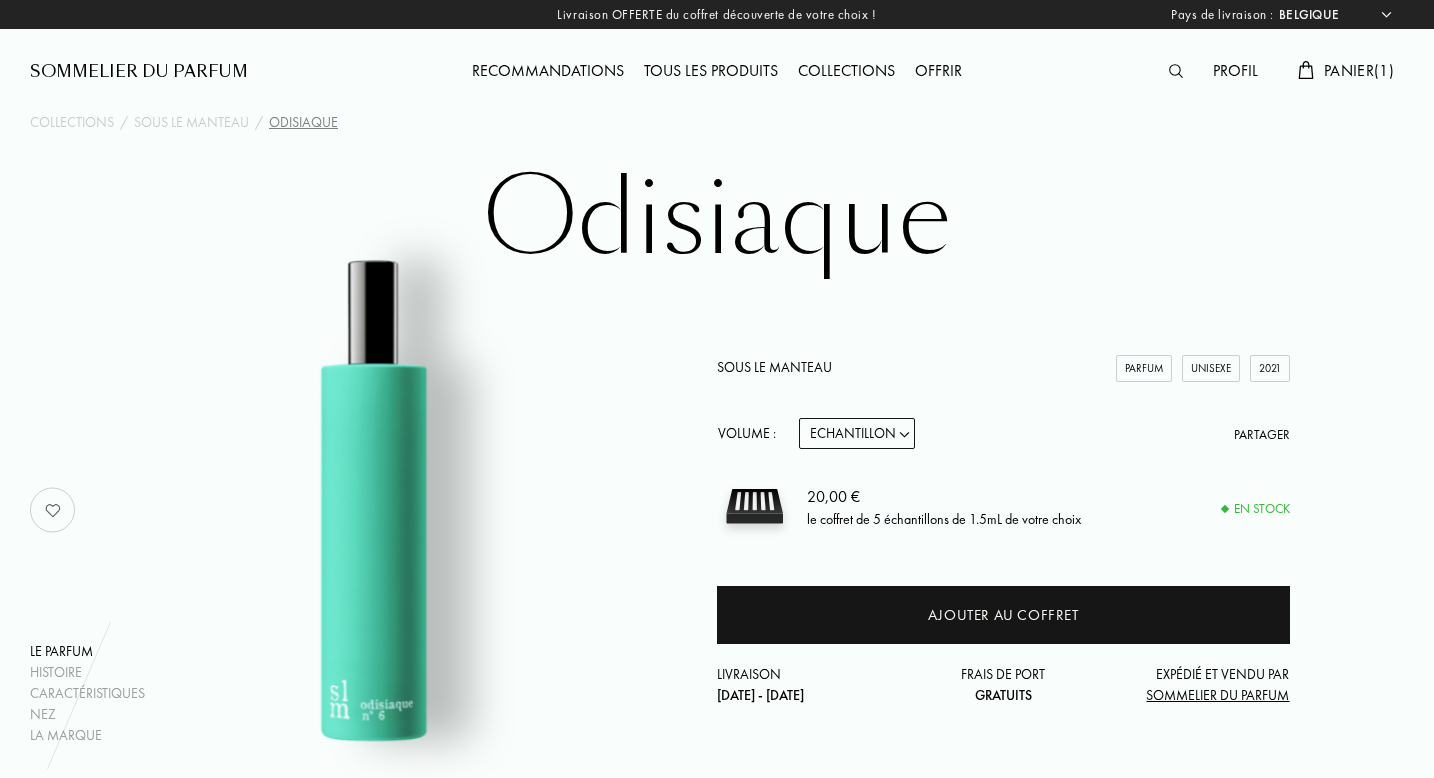 click on "Echantillon 14mL 50mL 100mL" at bounding box center [857, 433] 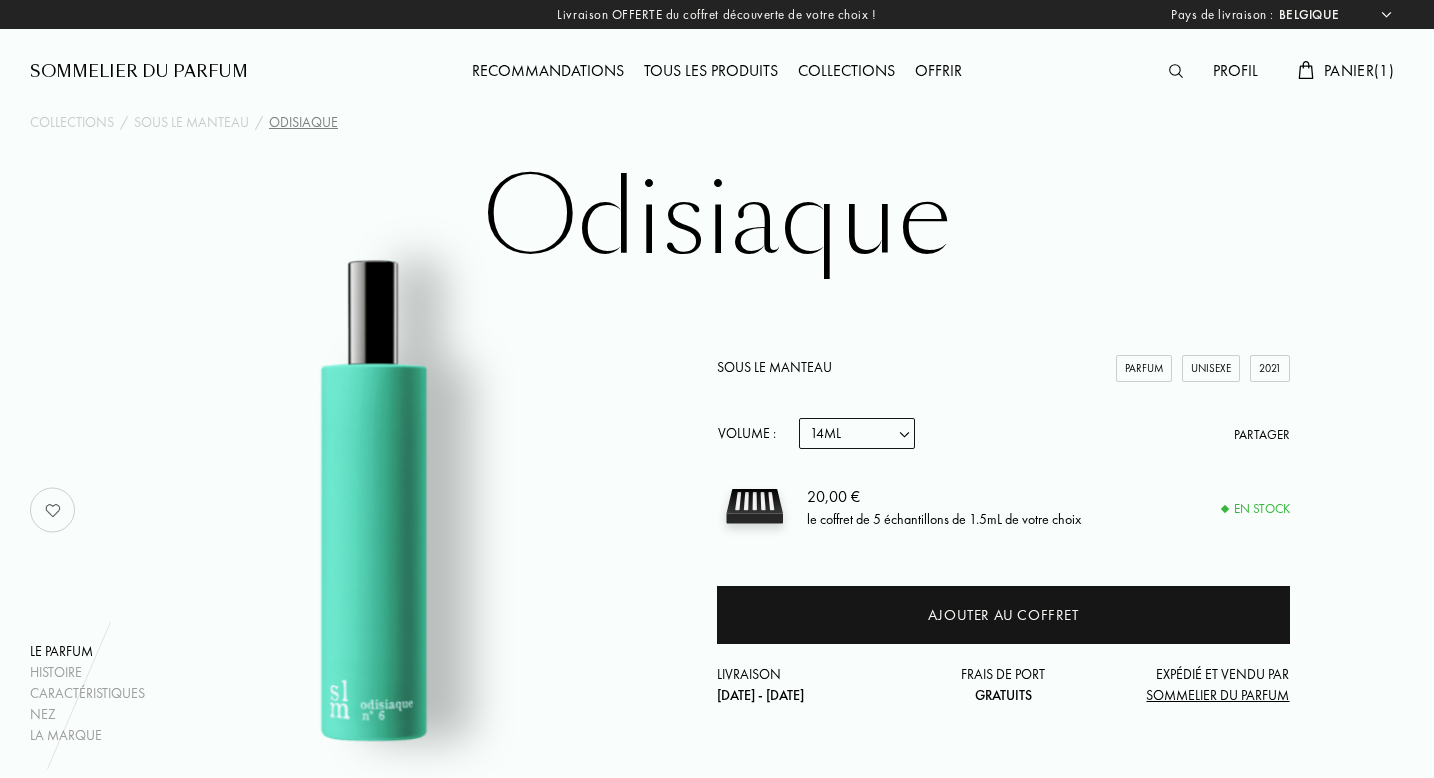 select on "1" 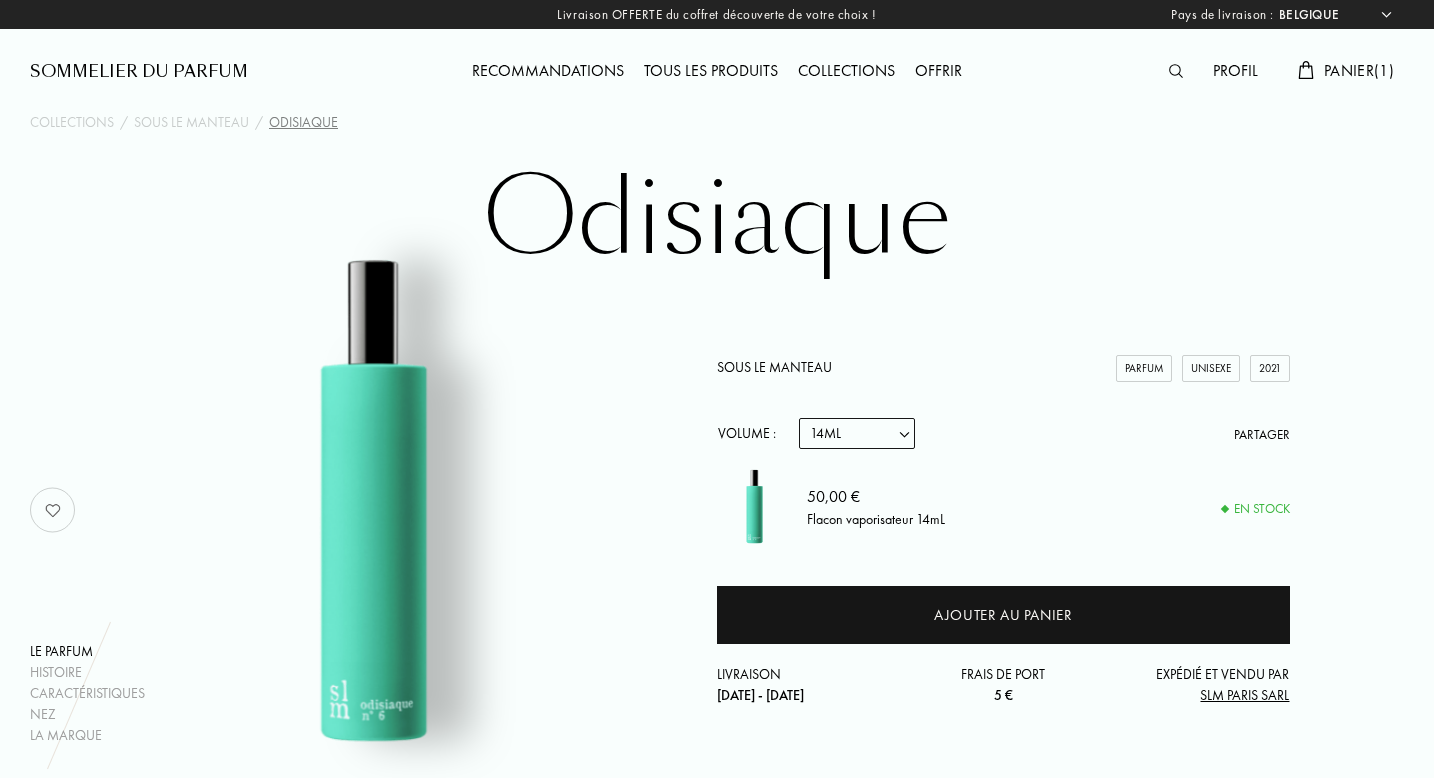 click on "Echantillon 14mL 50mL 100mL" at bounding box center [857, 433] 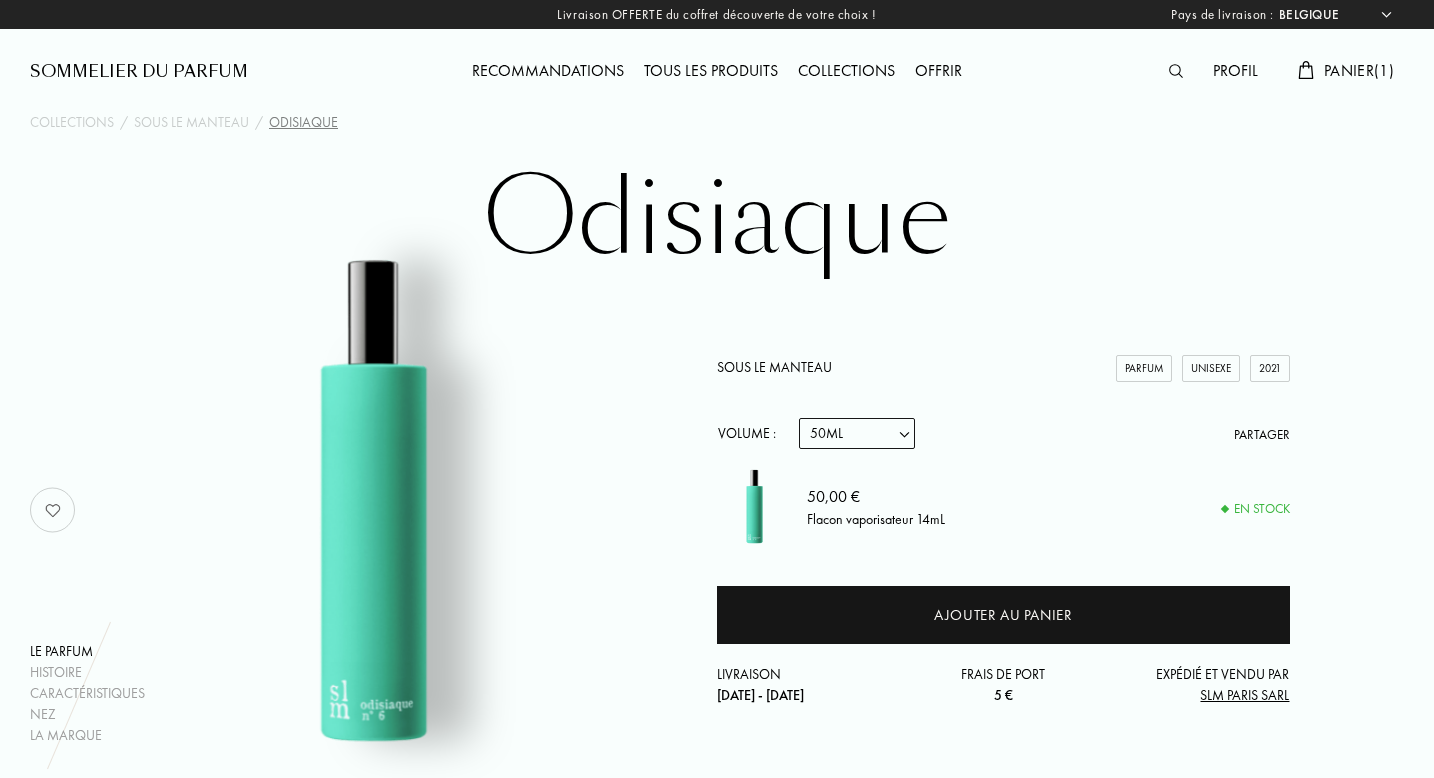 select on "2" 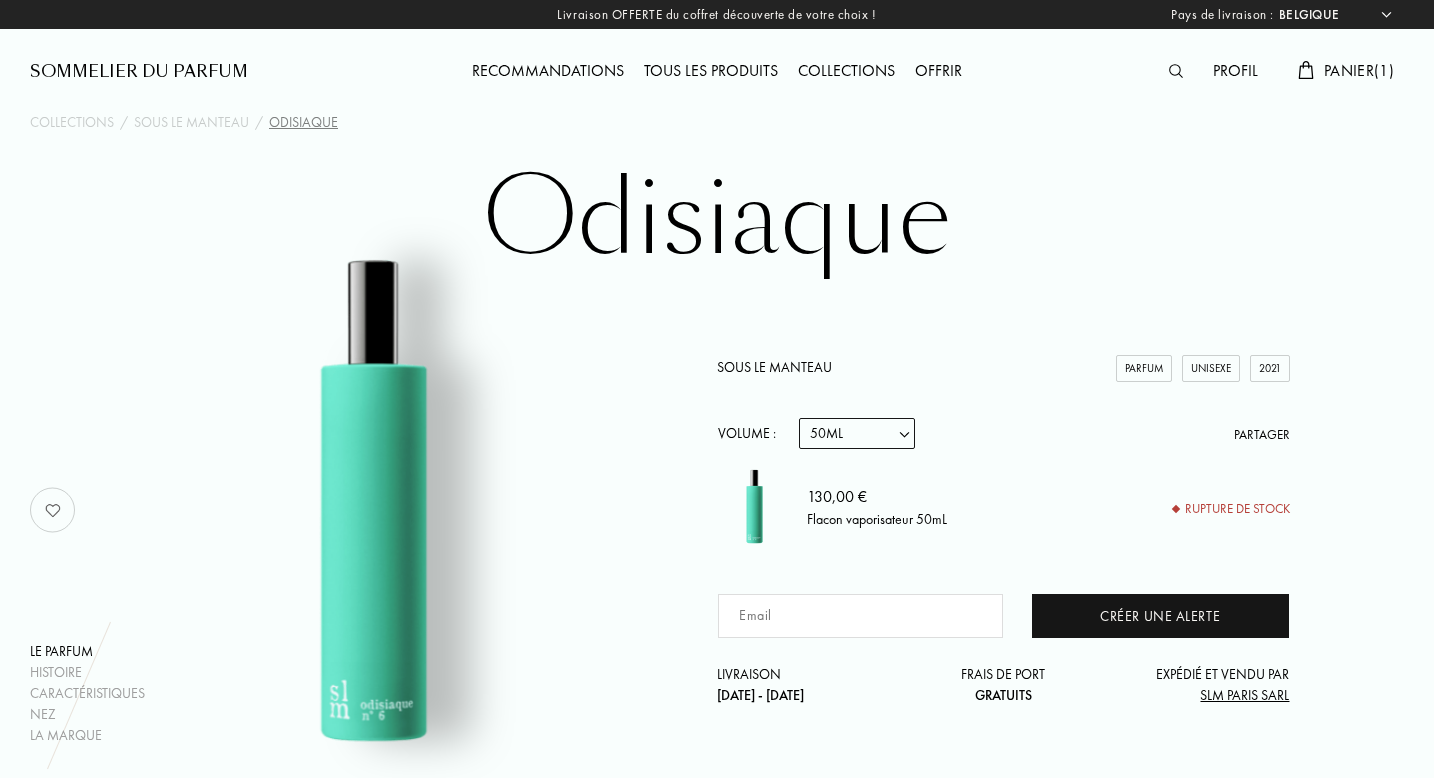 click on "Echantillon 14mL 50mL 100mL" at bounding box center [857, 433] 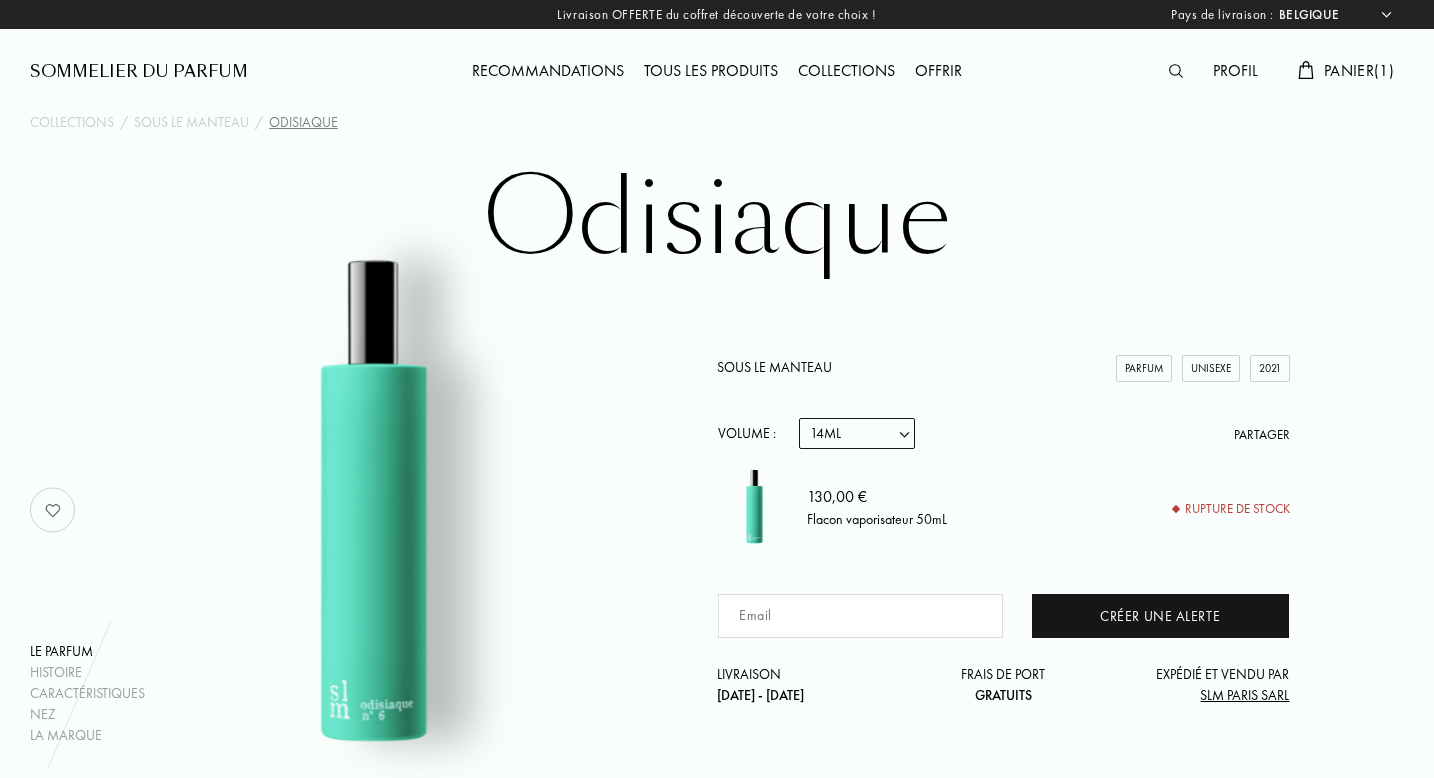 select on "1" 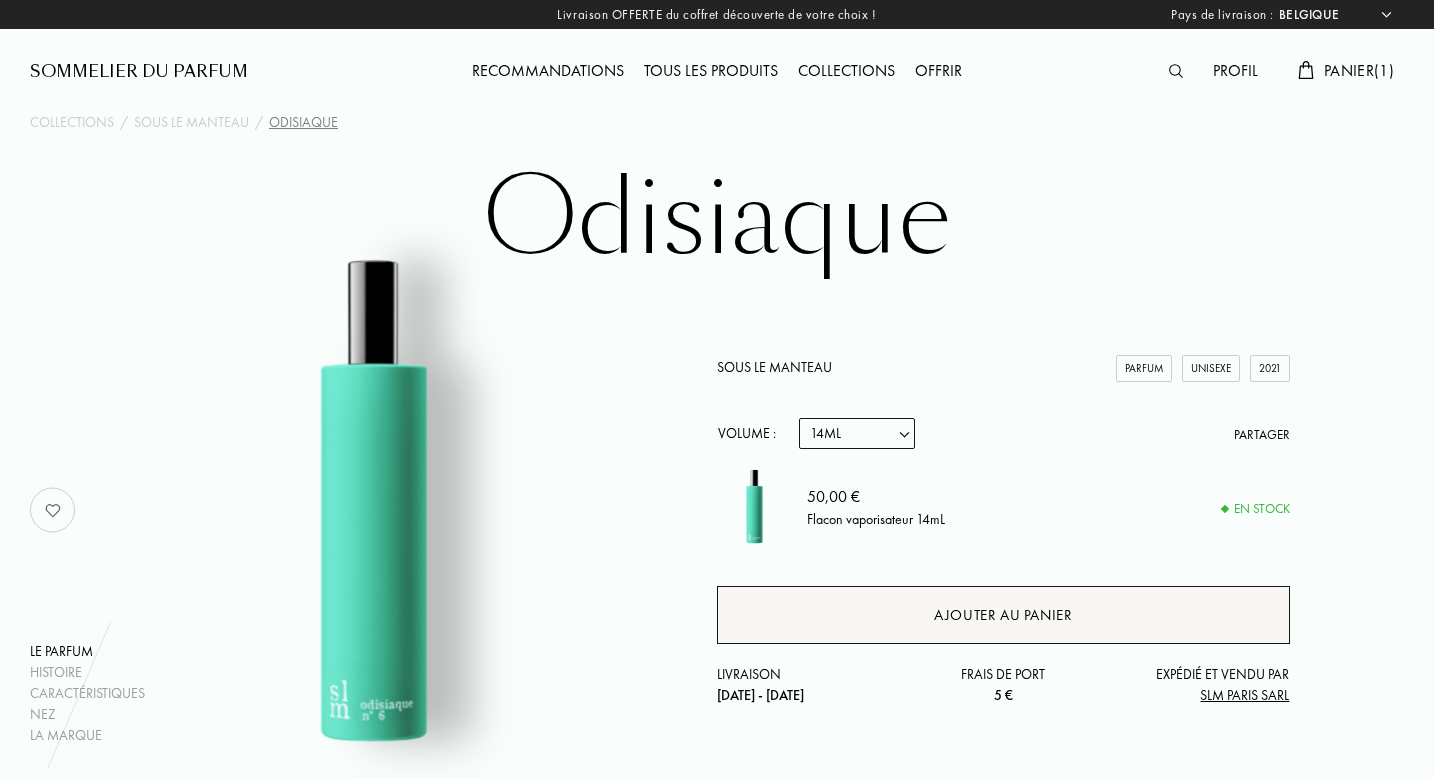 click on "Ajouter au panier" at bounding box center [1003, 615] 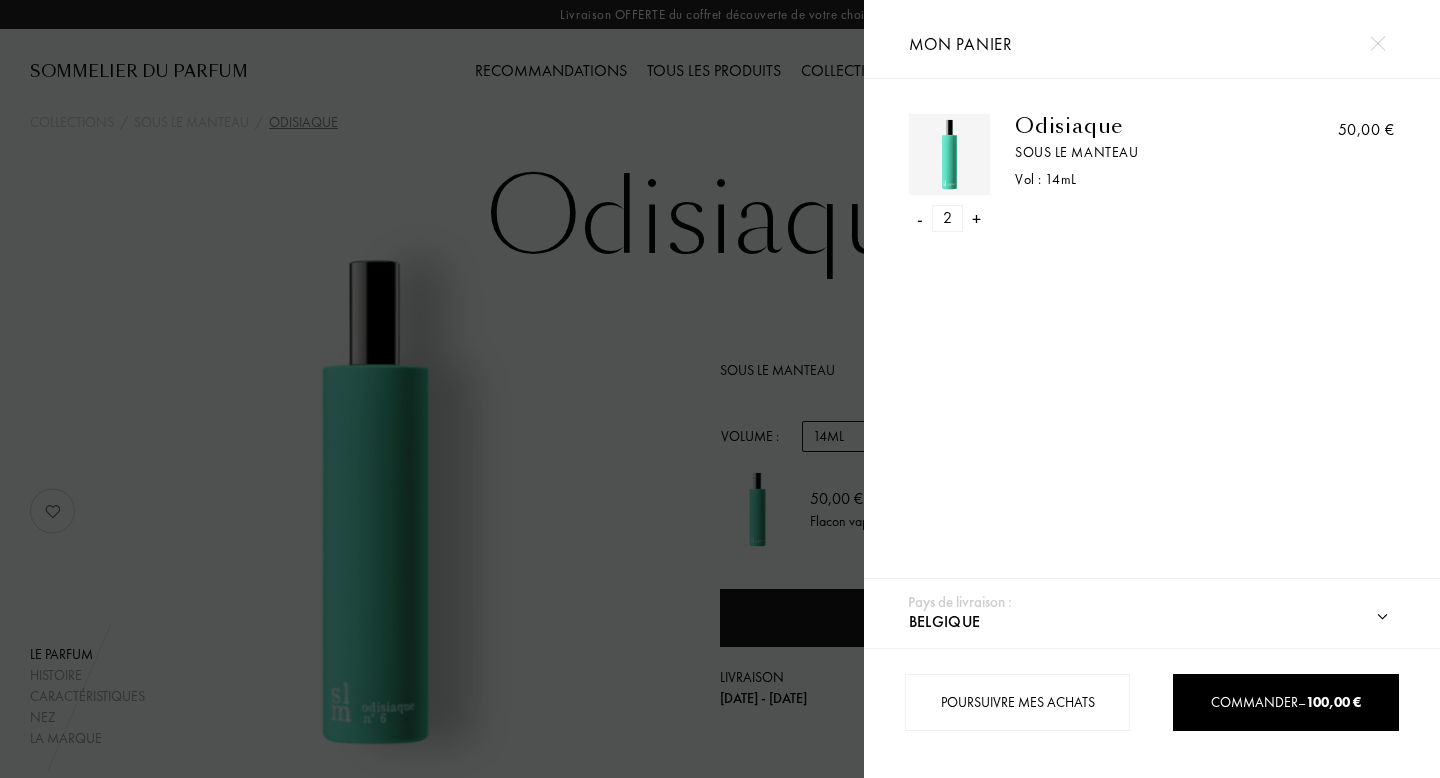 click on "-" at bounding box center [921, 218] 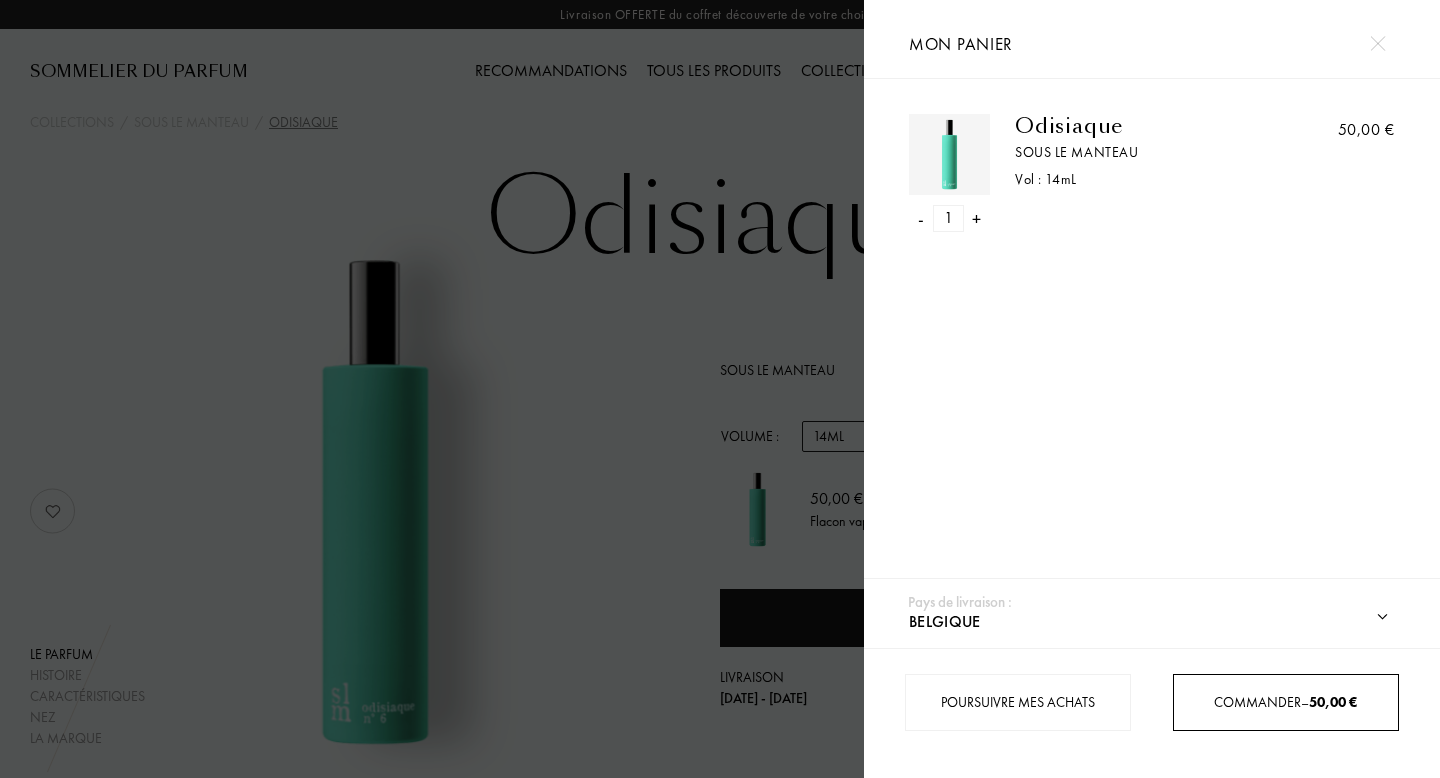 click on "Commander  –  50,00 €" at bounding box center [1285, 702] 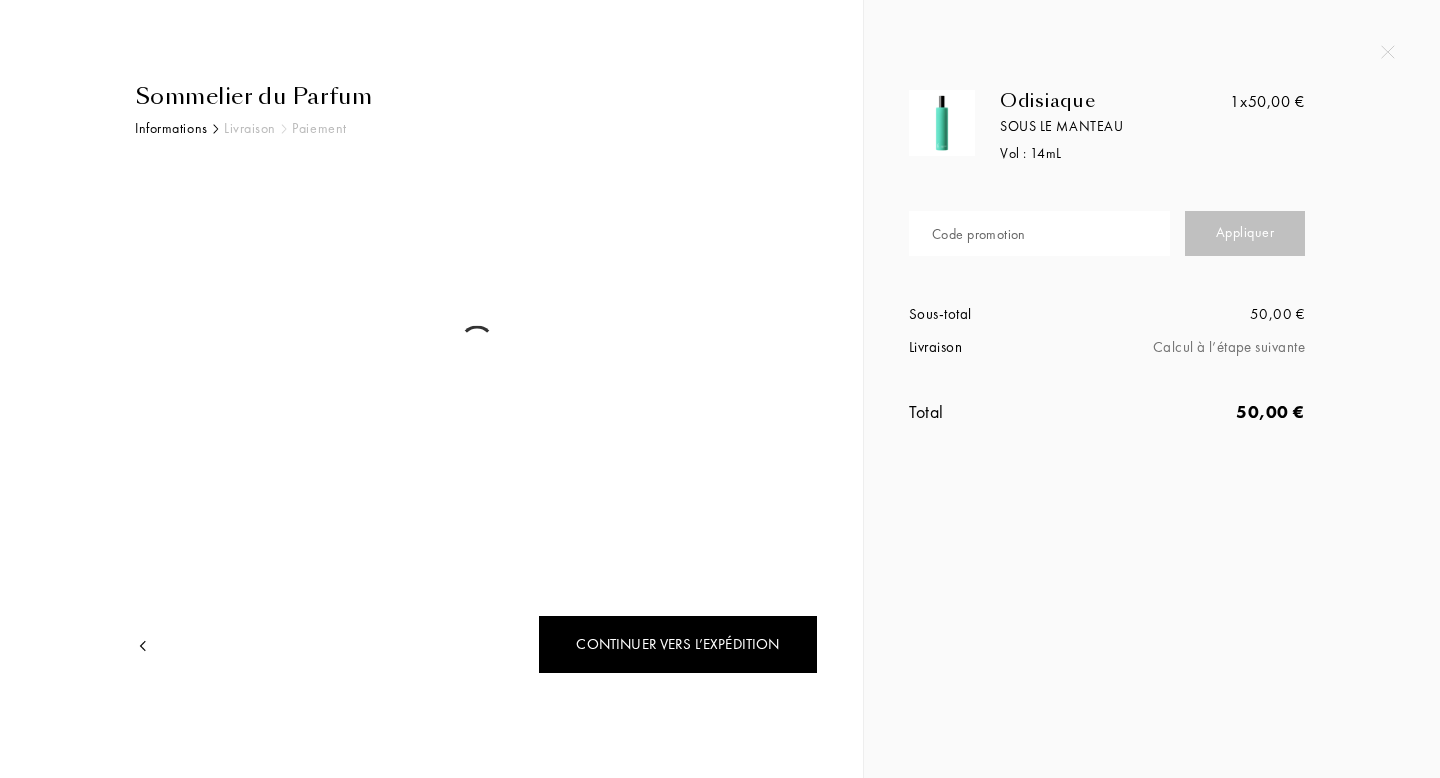 scroll, scrollTop: 0, scrollLeft: 0, axis: both 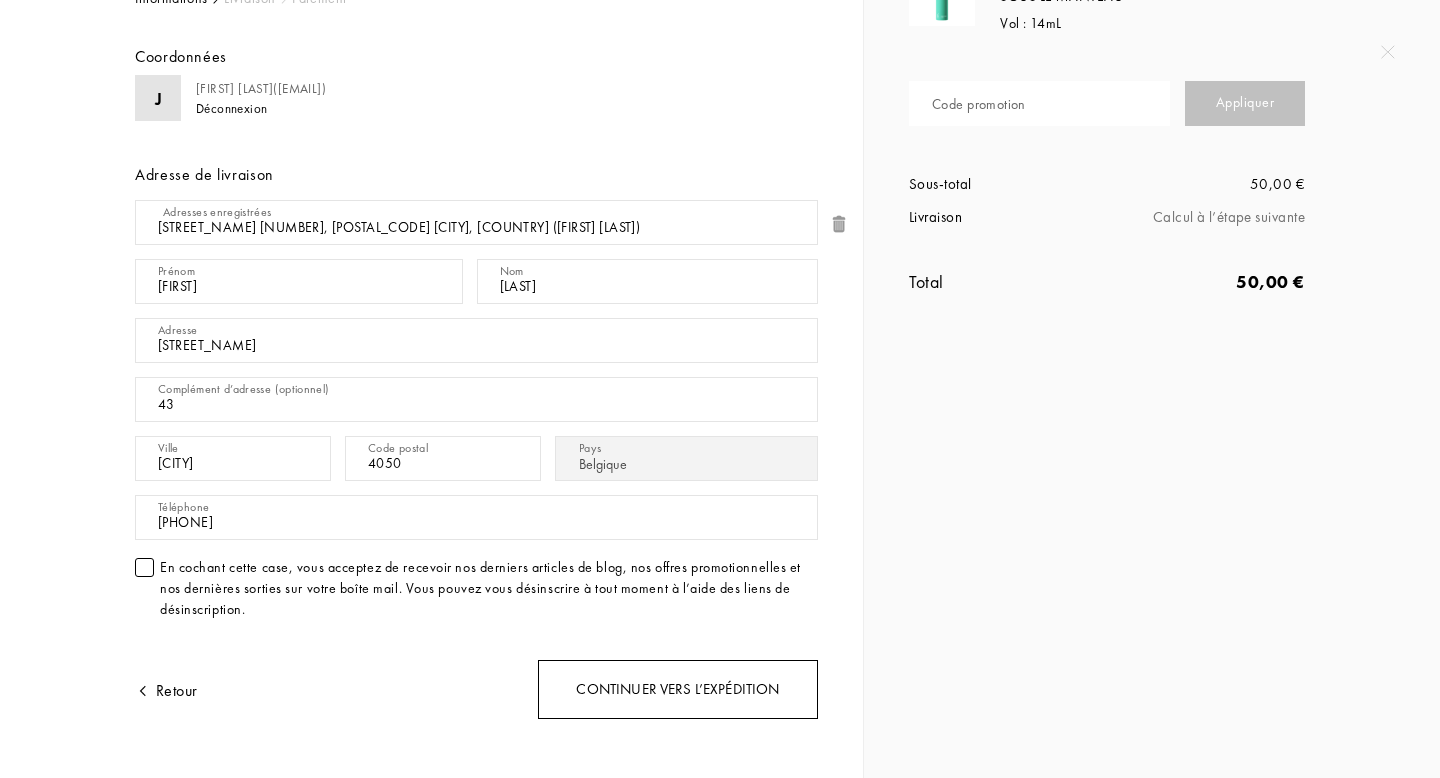 click on "Continuer vers l’expédition" at bounding box center [678, 689] 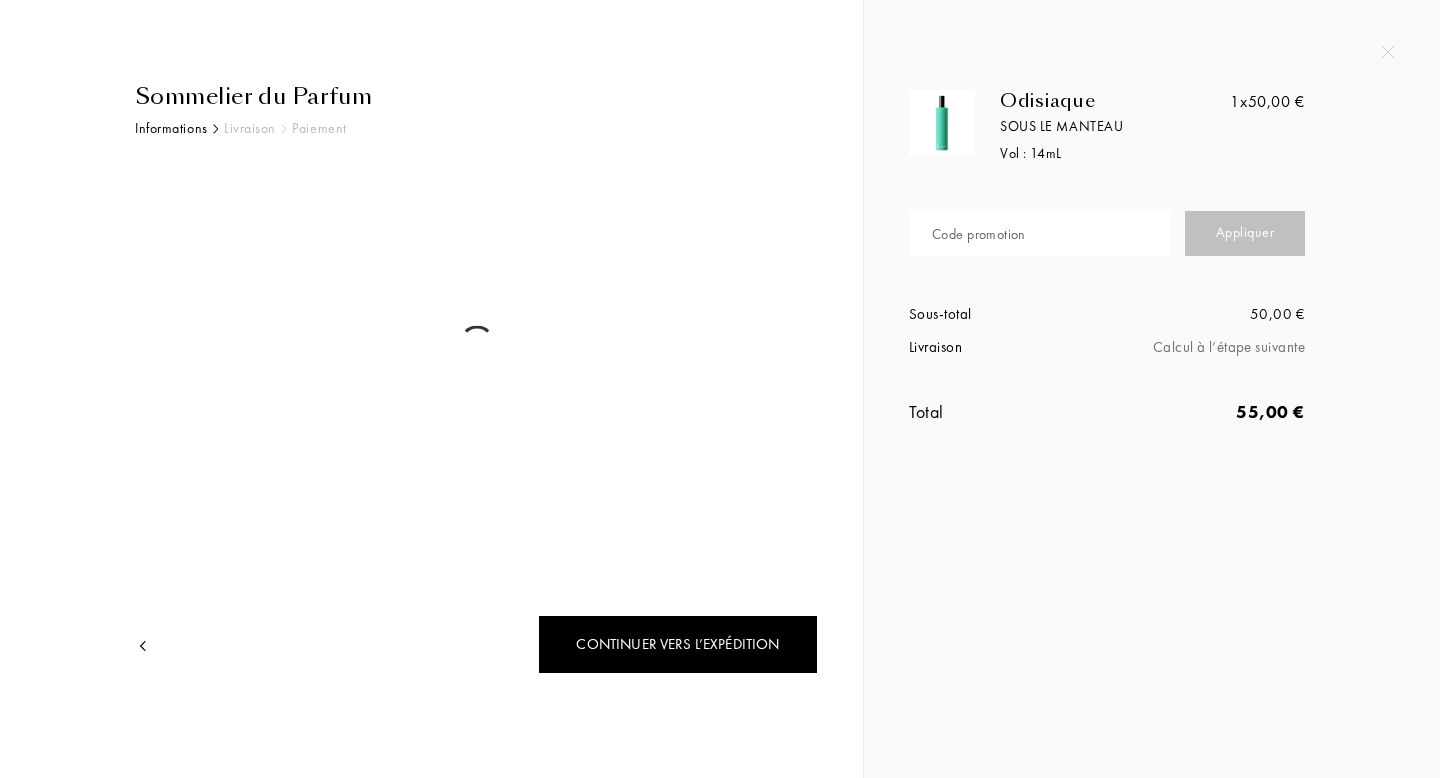 scroll, scrollTop: 0, scrollLeft: 0, axis: both 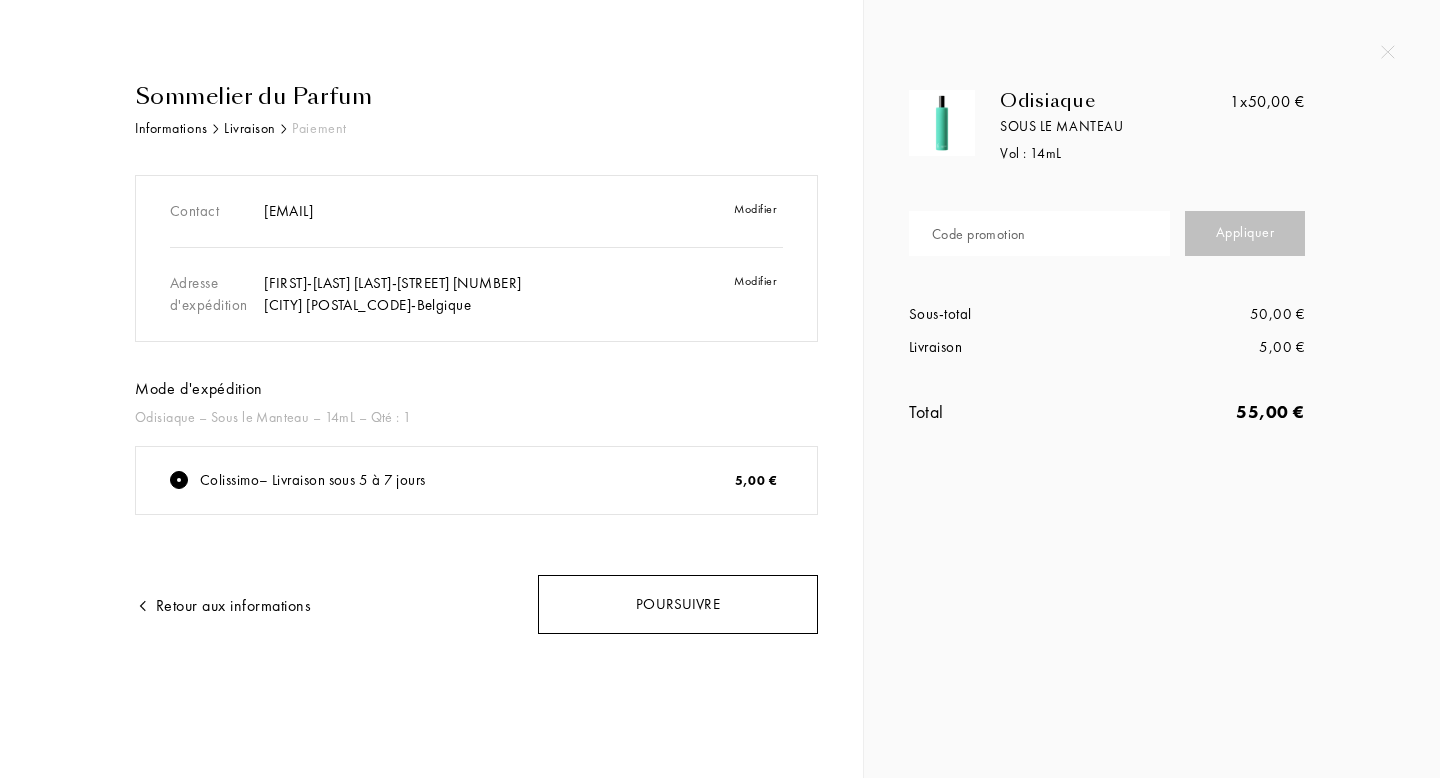 click on "Poursuivre" at bounding box center [678, 604] 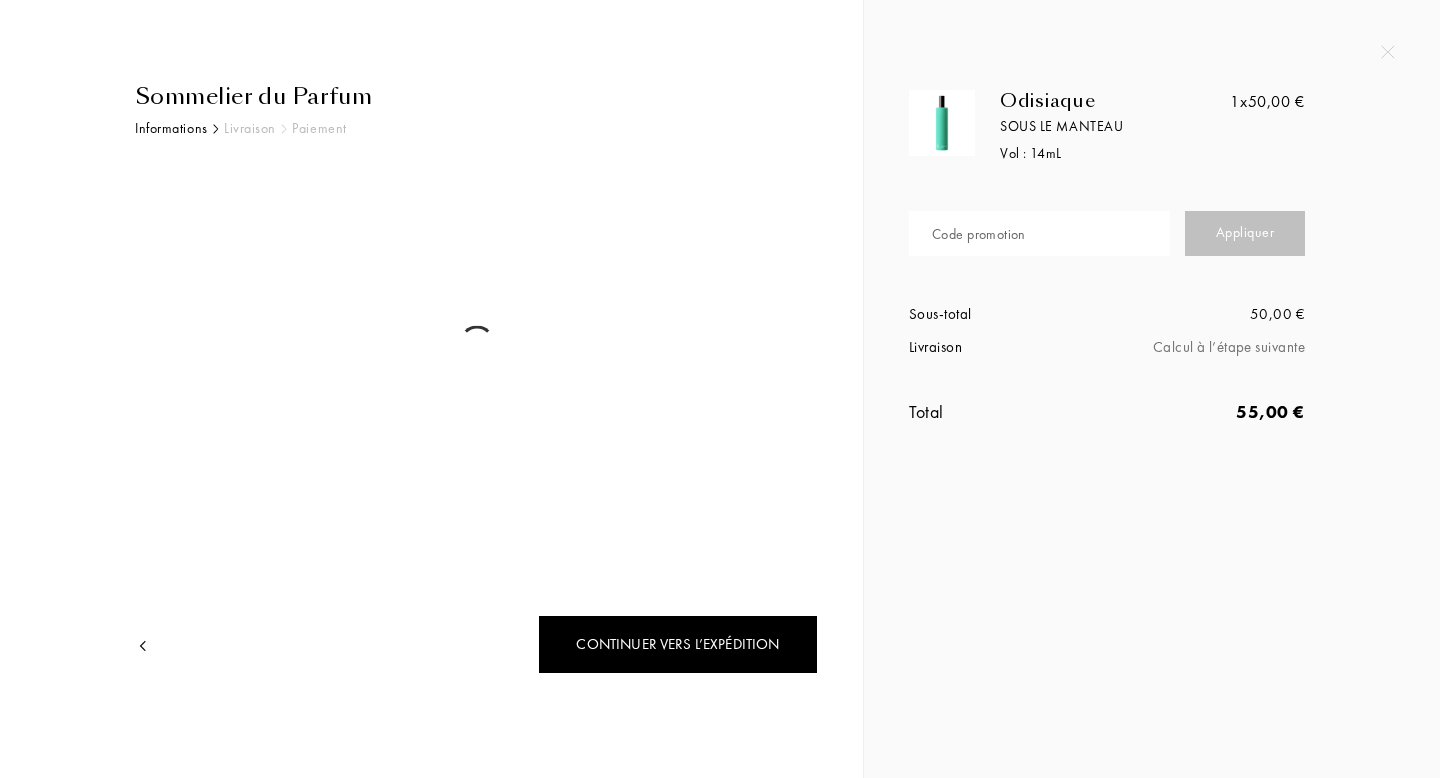 scroll, scrollTop: 0, scrollLeft: 0, axis: both 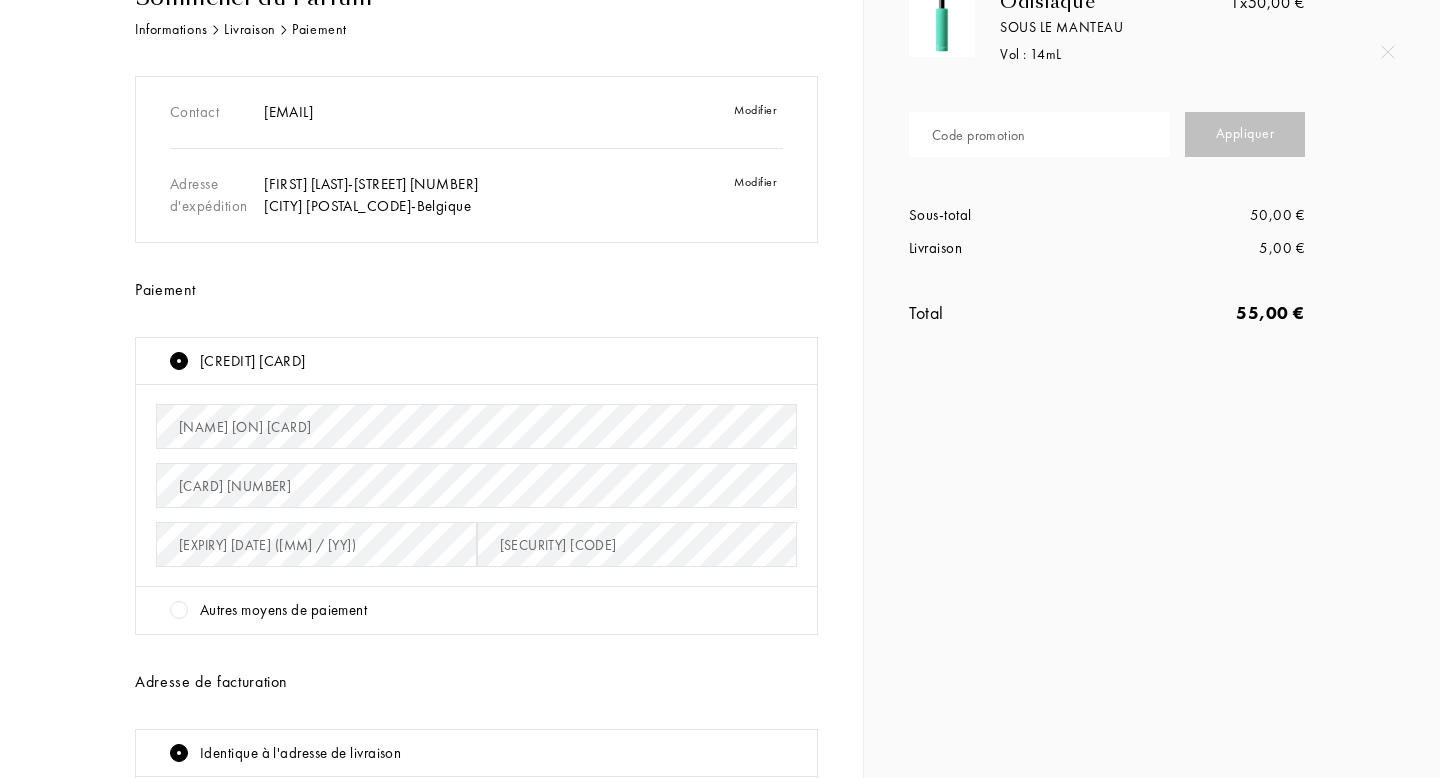 click at bounding box center (179, 610) 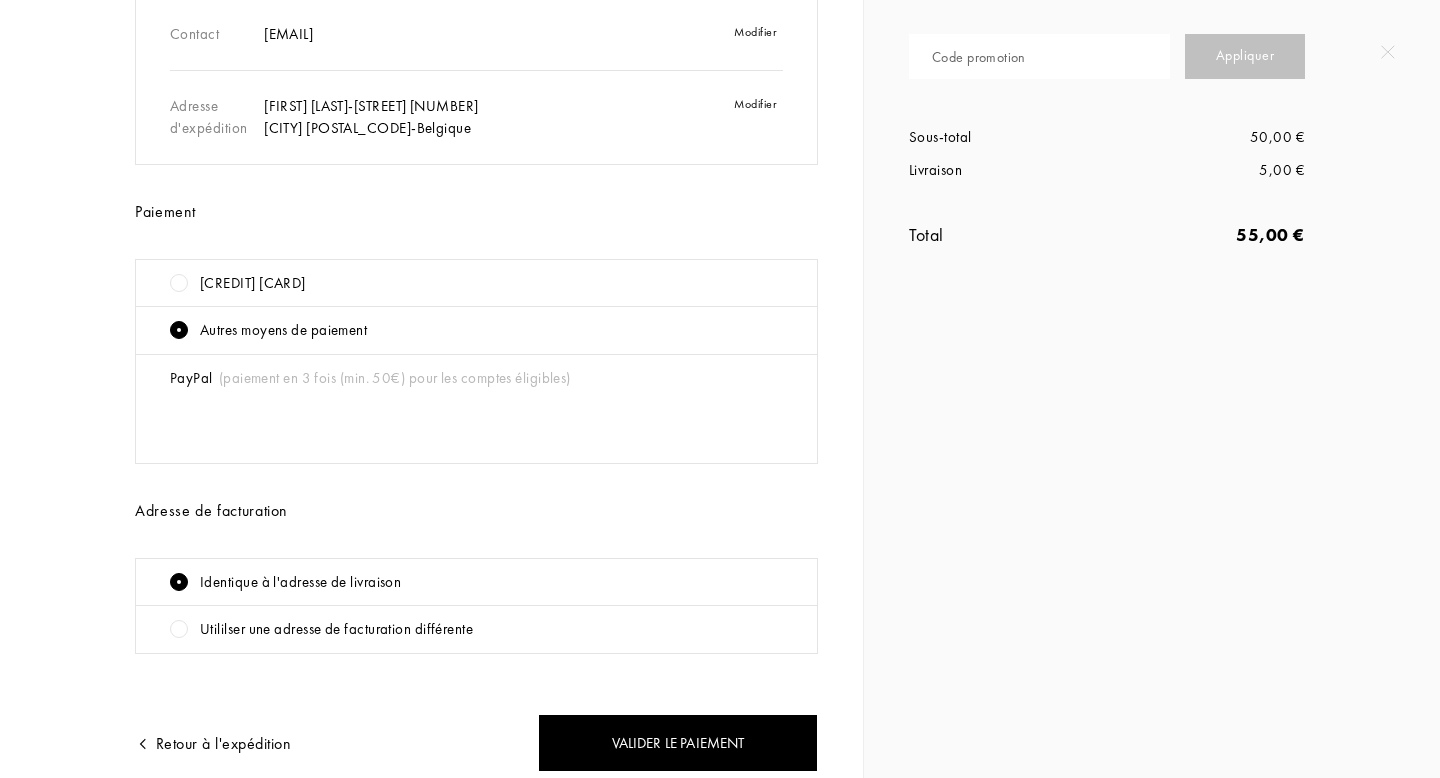 scroll, scrollTop: 220, scrollLeft: 0, axis: vertical 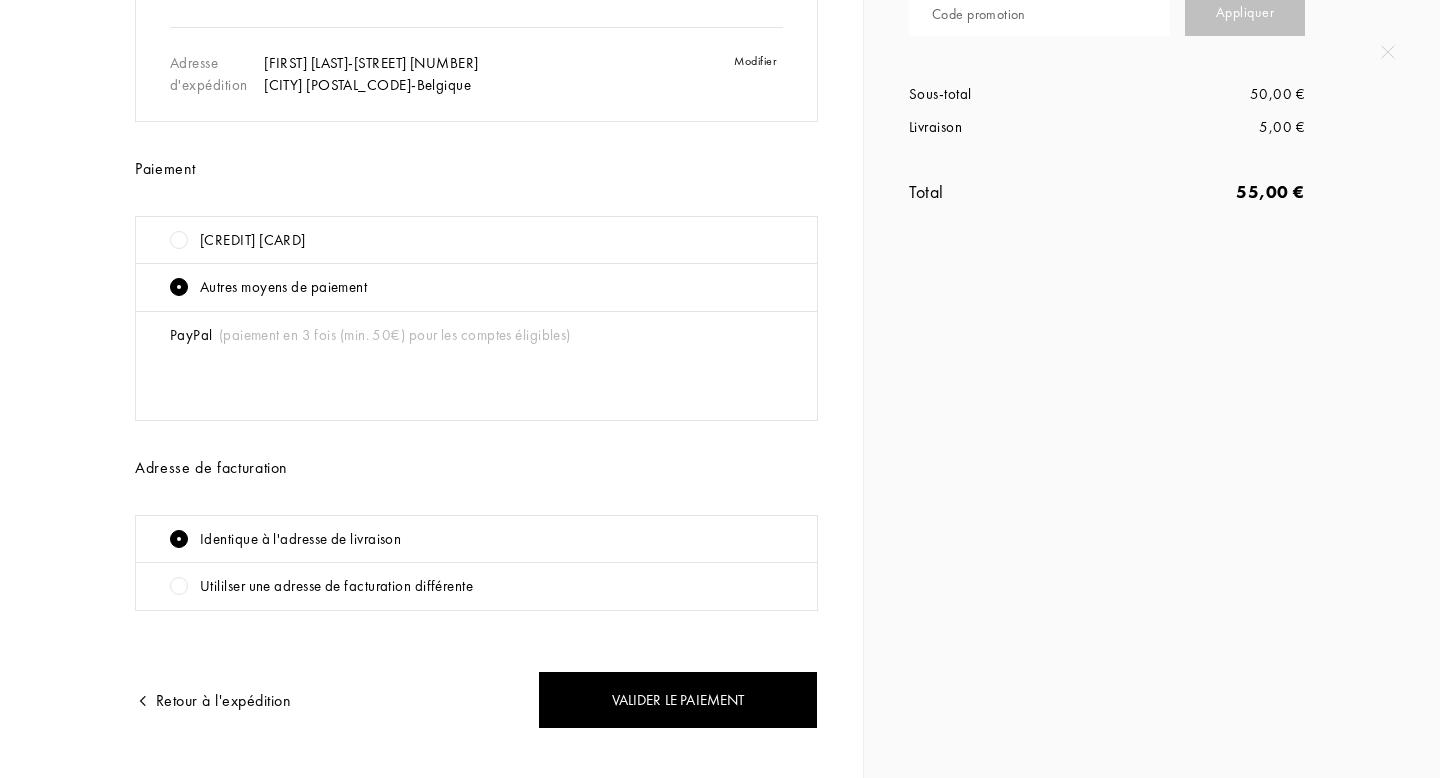 click at bounding box center (179, 240) 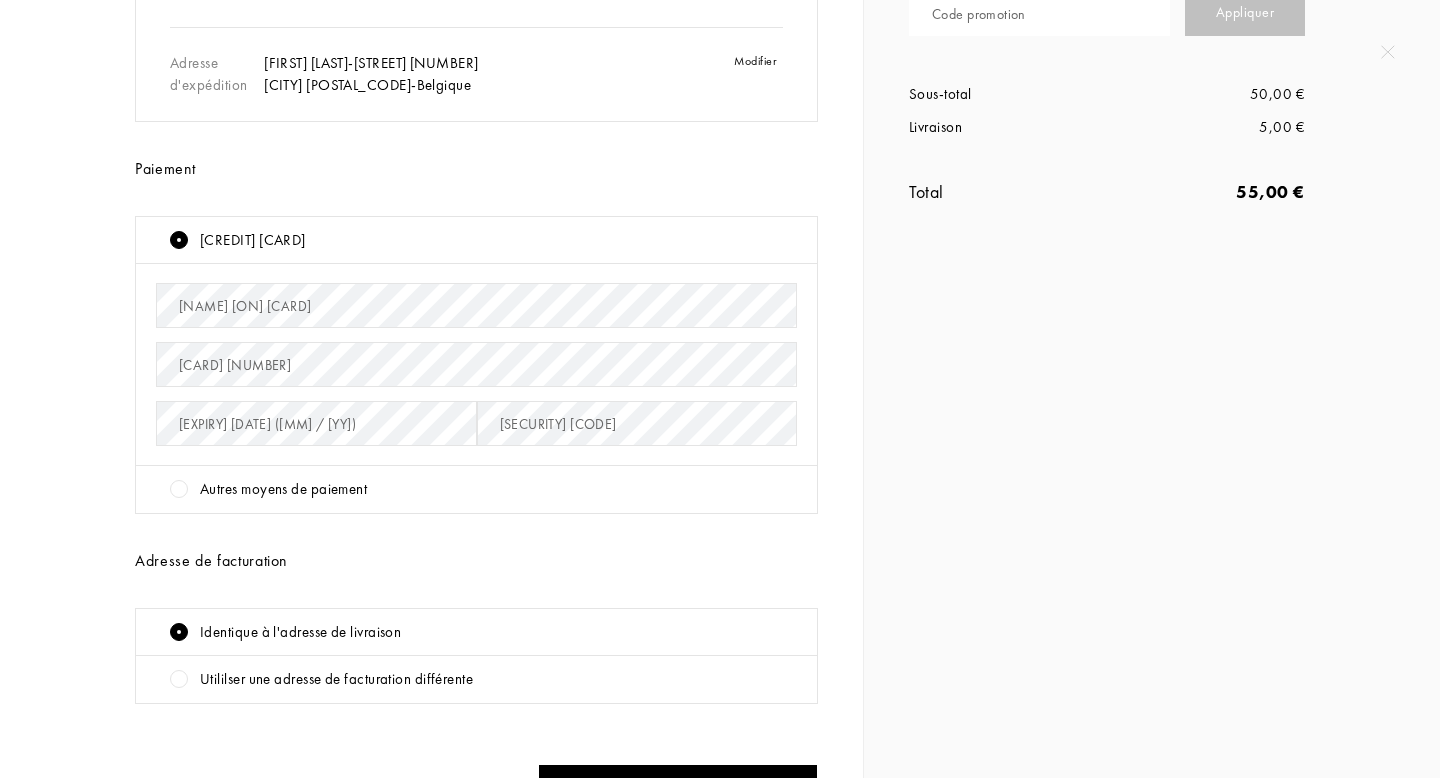click on "[NAME] [ON] [CARD]" at bounding box center (245, 306) 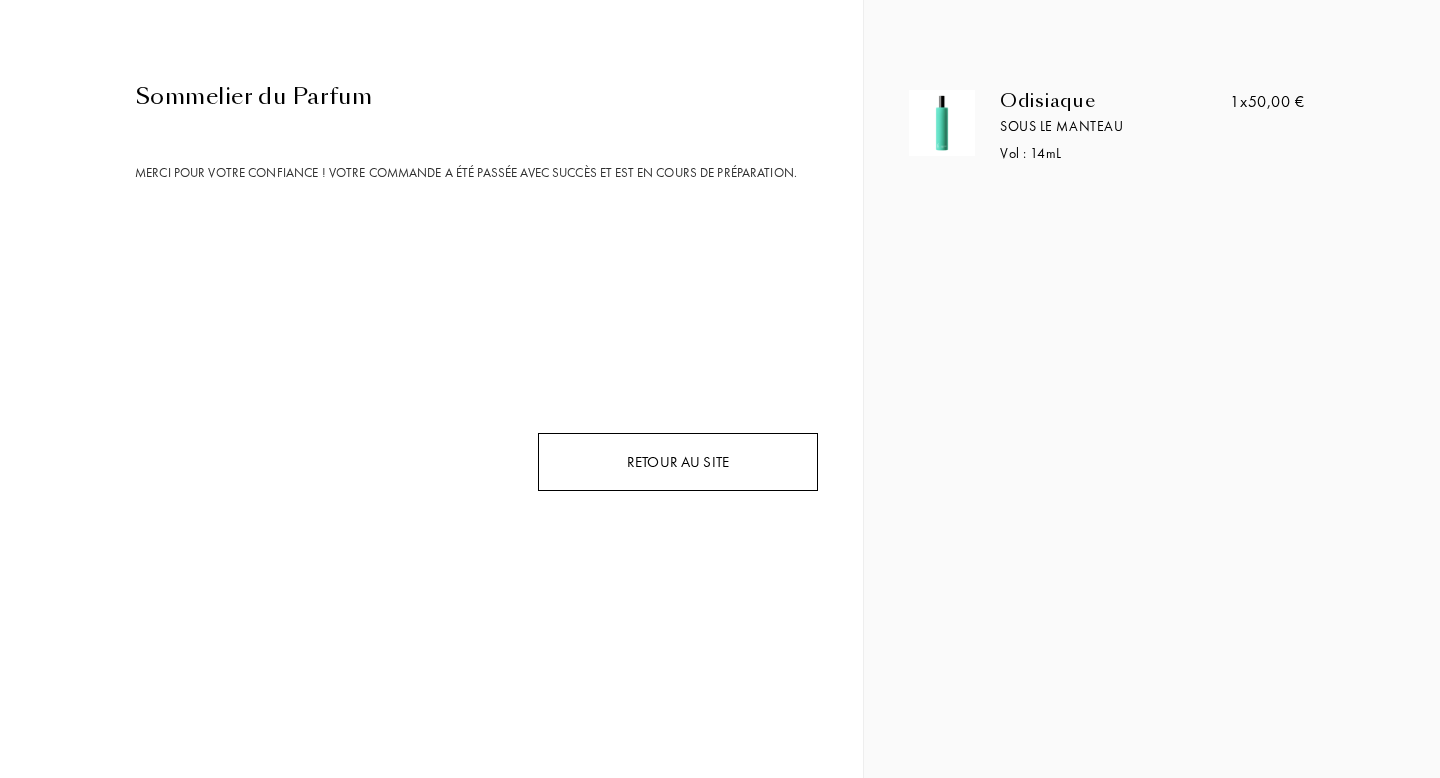 click on "Retour au site" at bounding box center (678, 462) 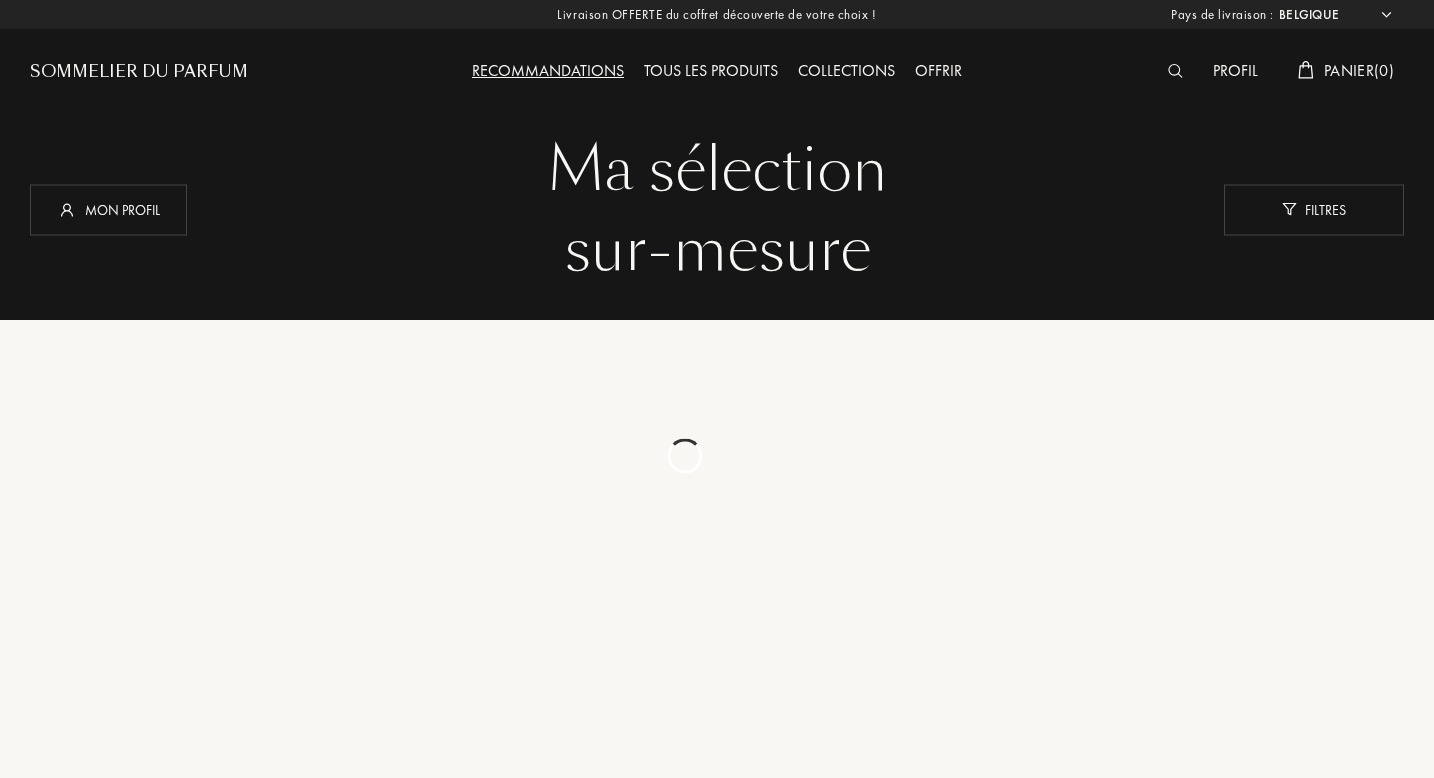 select on "BE" 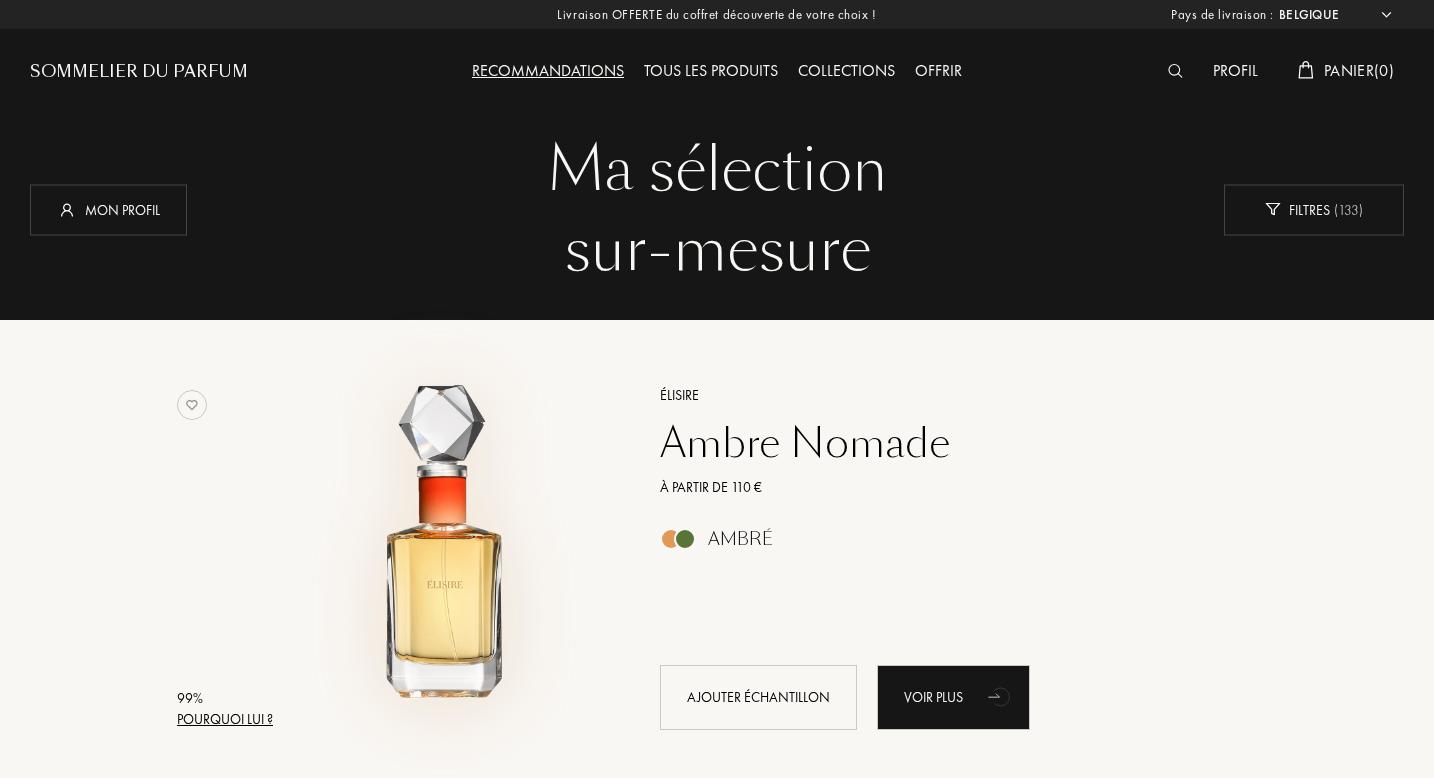 click at bounding box center [446, 548] 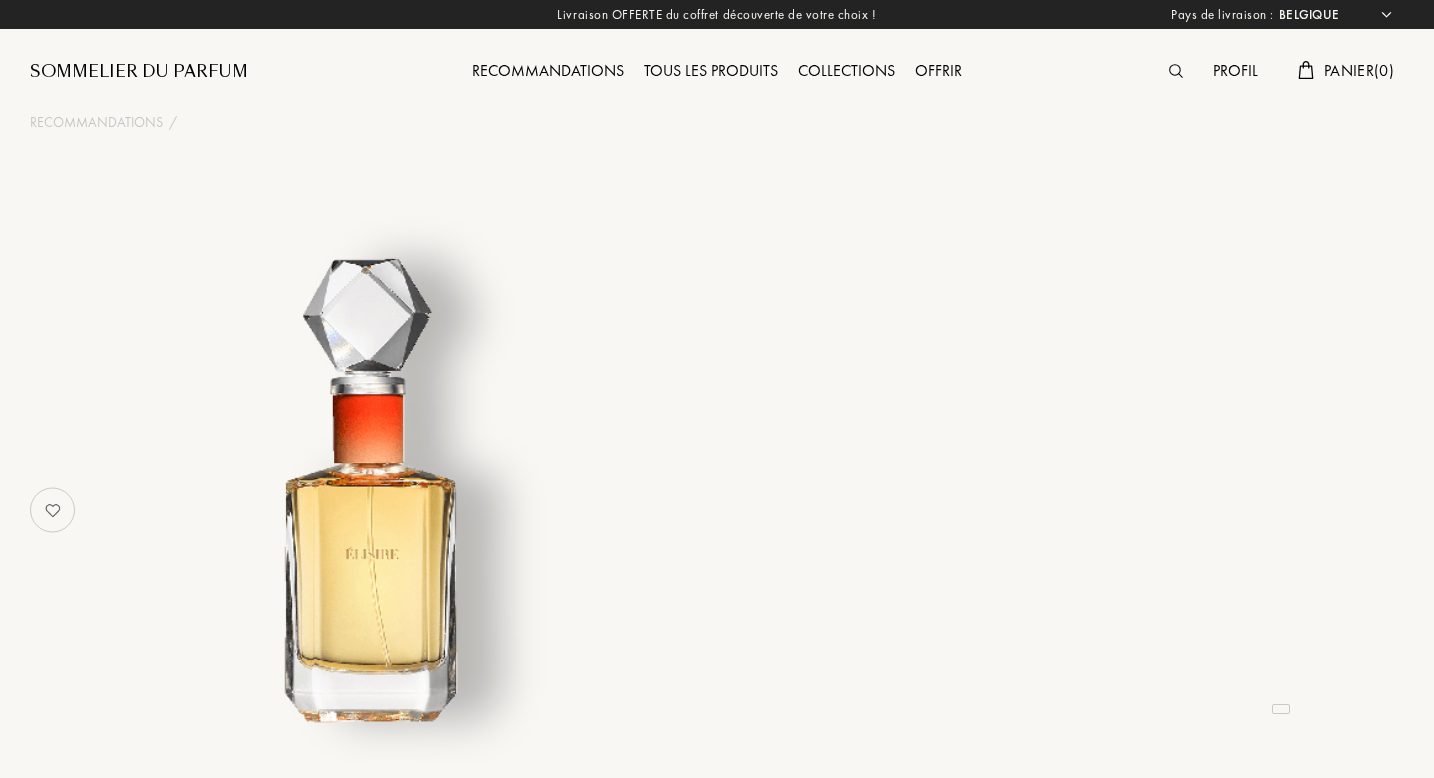select on "BE" 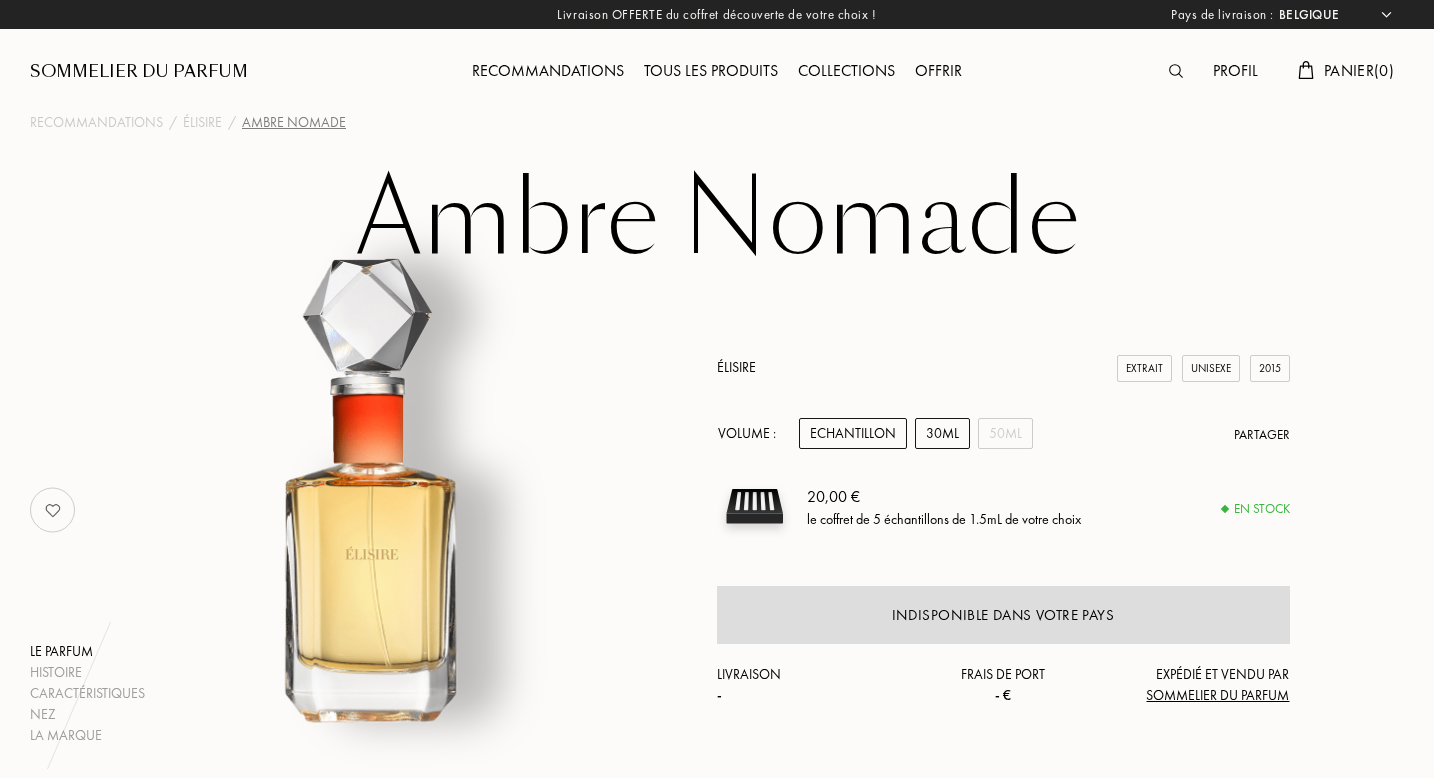 click on "30mL" at bounding box center [942, 433] 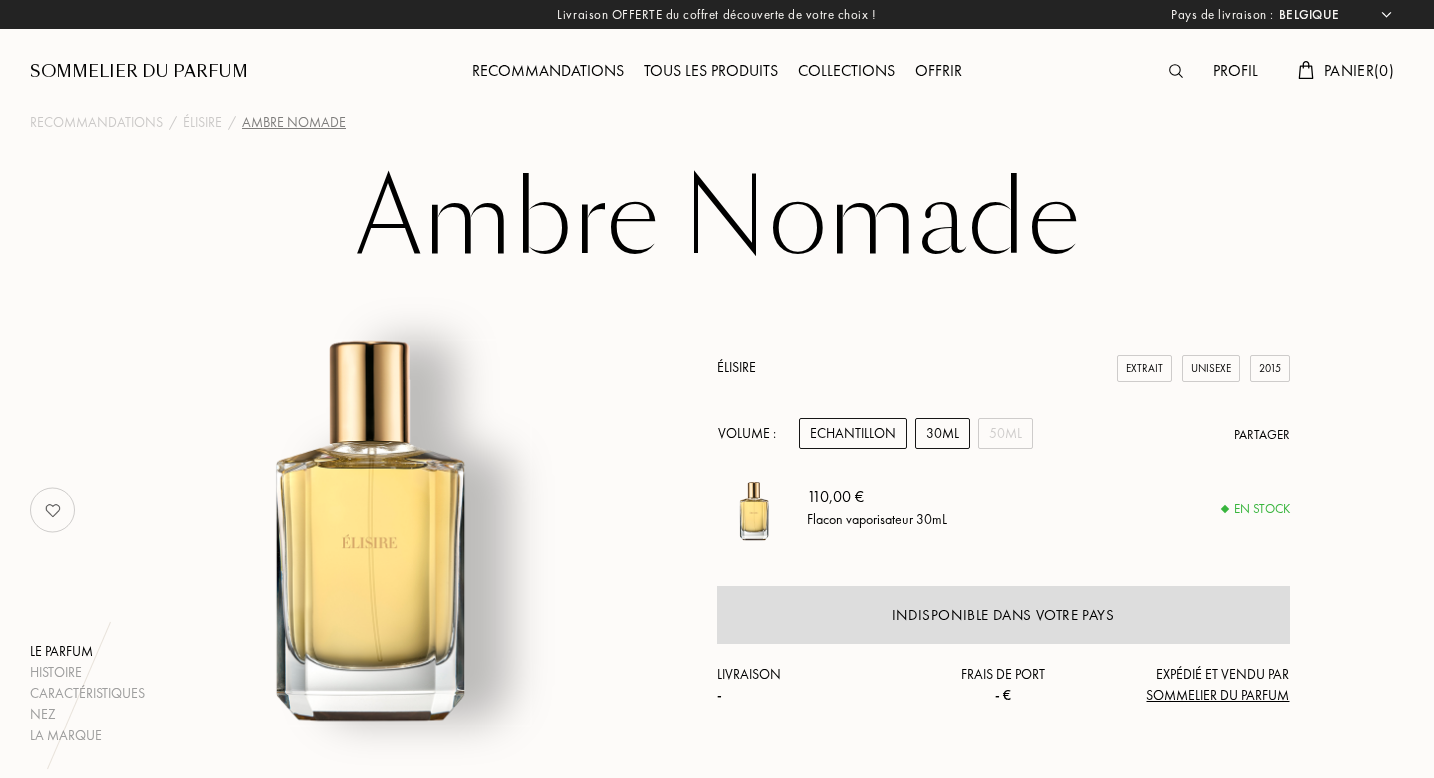 click on "Echantillon" at bounding box center (853, 433) 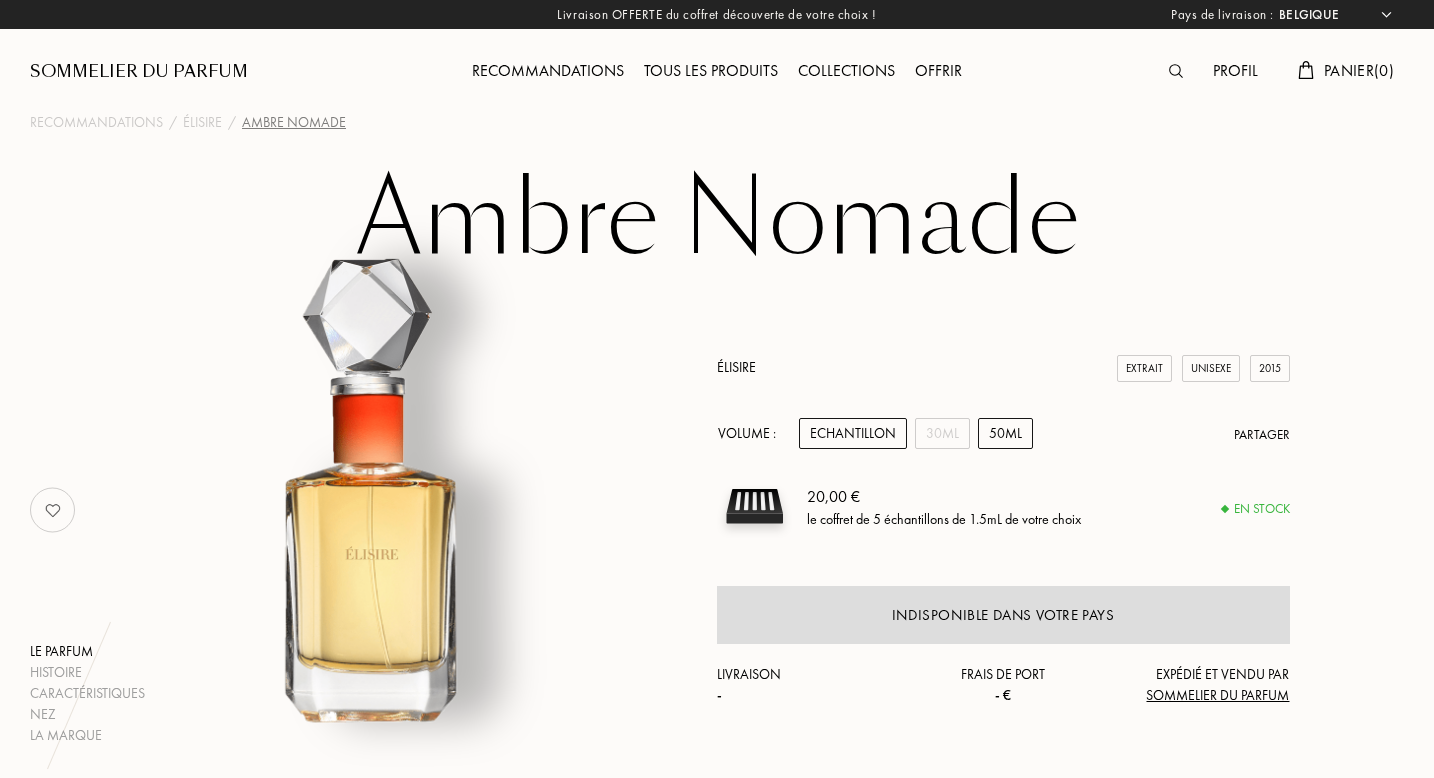 click on "50mL" at bounding box center [1005, 433] 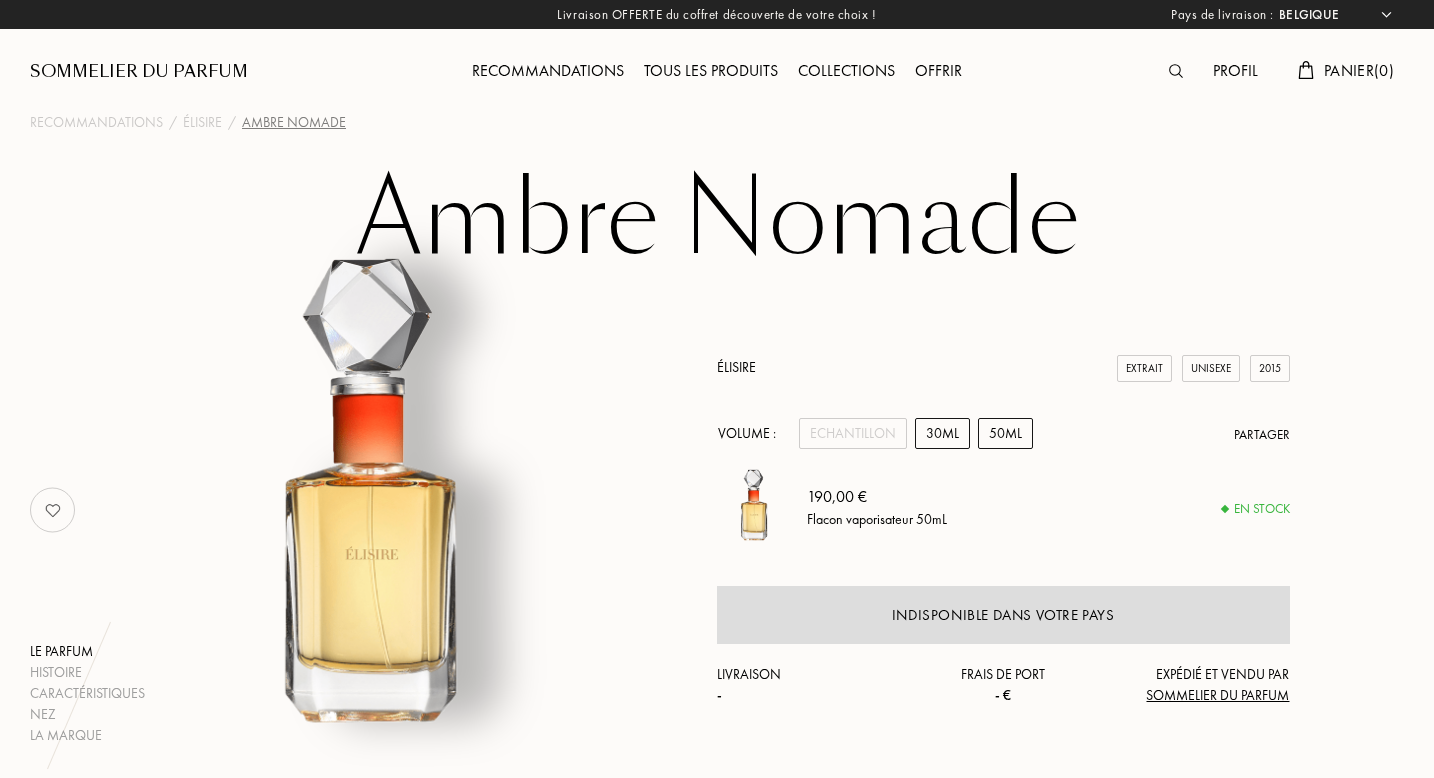 click on "30mL" at bounding box center (942, 433) 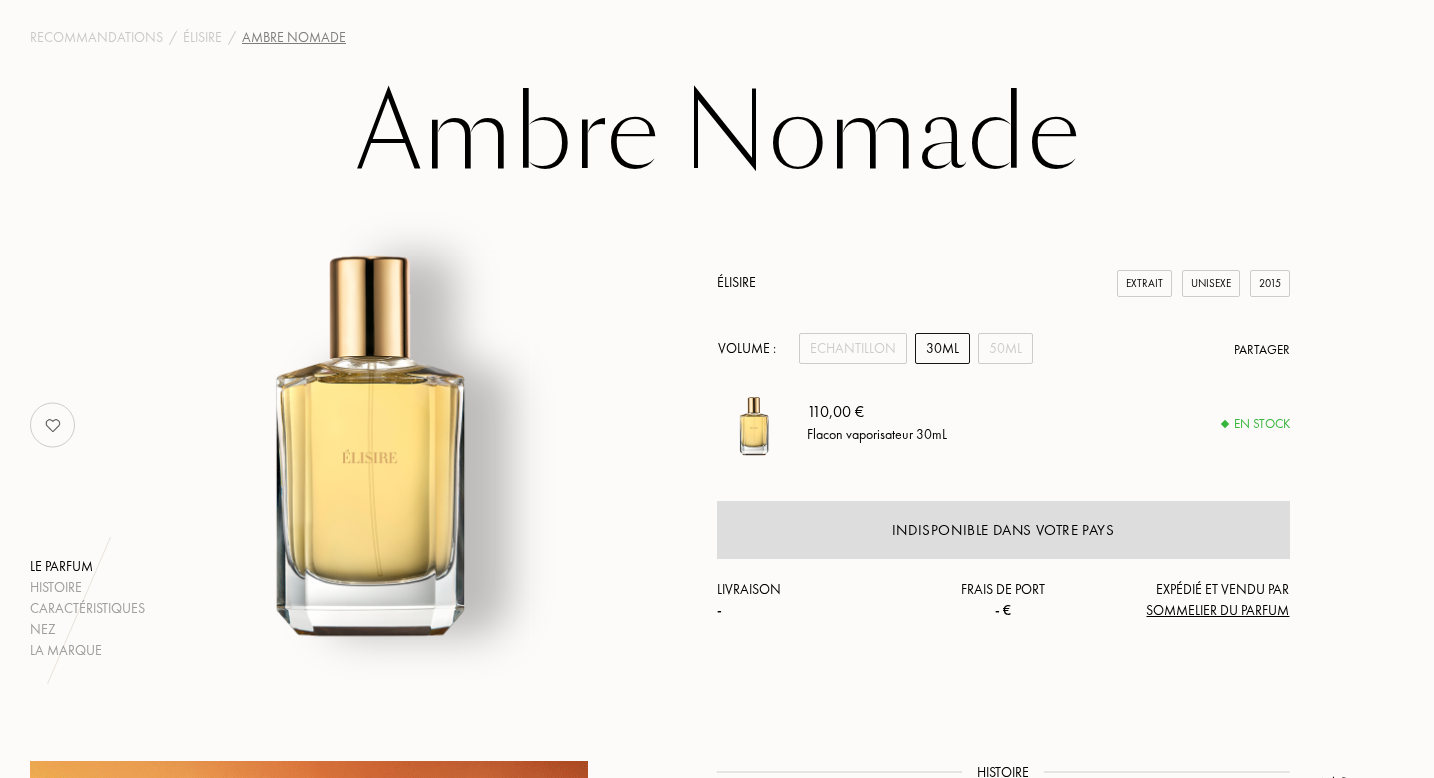scroll, scrollTop: 0, scrollLeft: 0, axis: both 